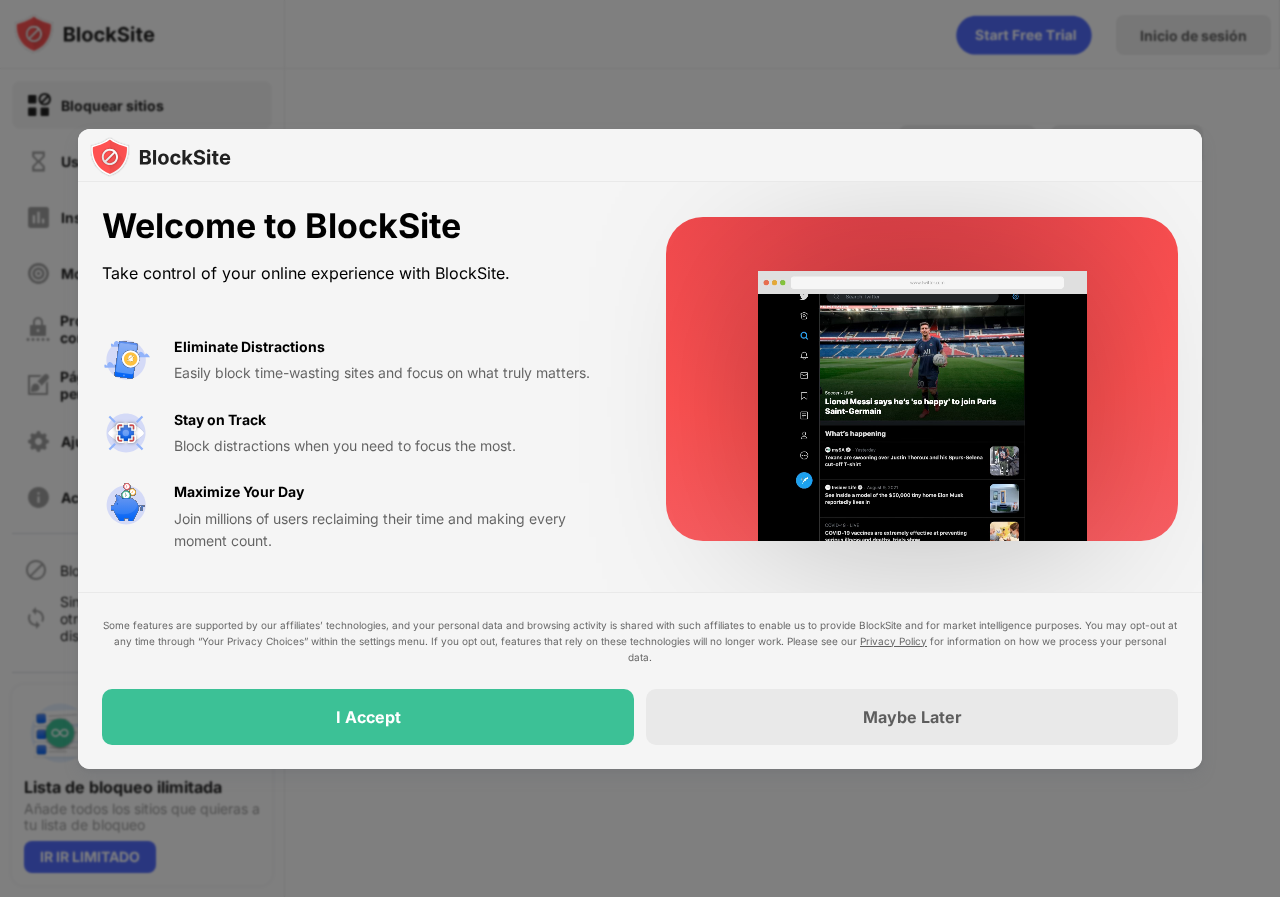 scroll, scrollTop: 0, scrollLeft: 0, axis: both 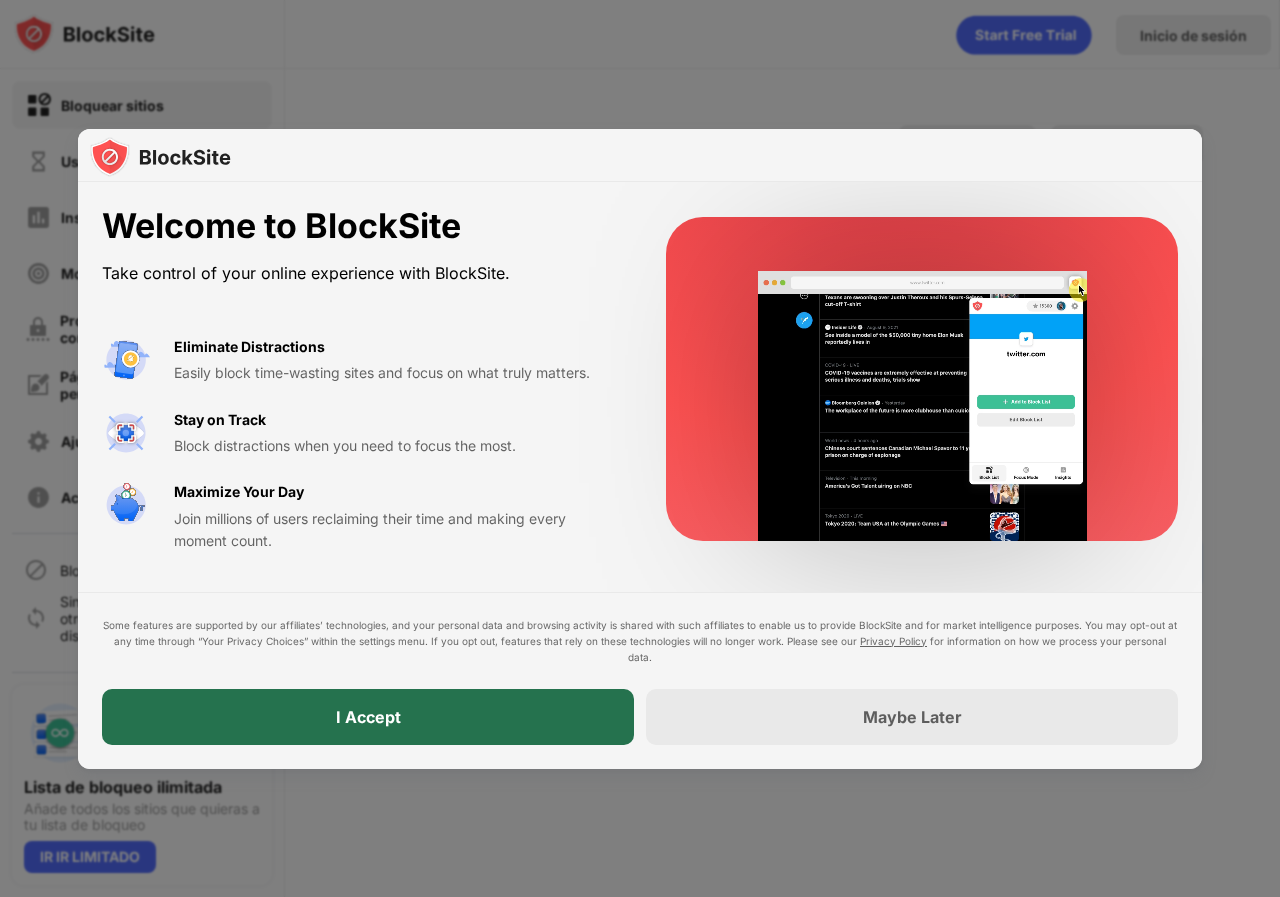 click on "I Accept" at bounding box center [368, 717] 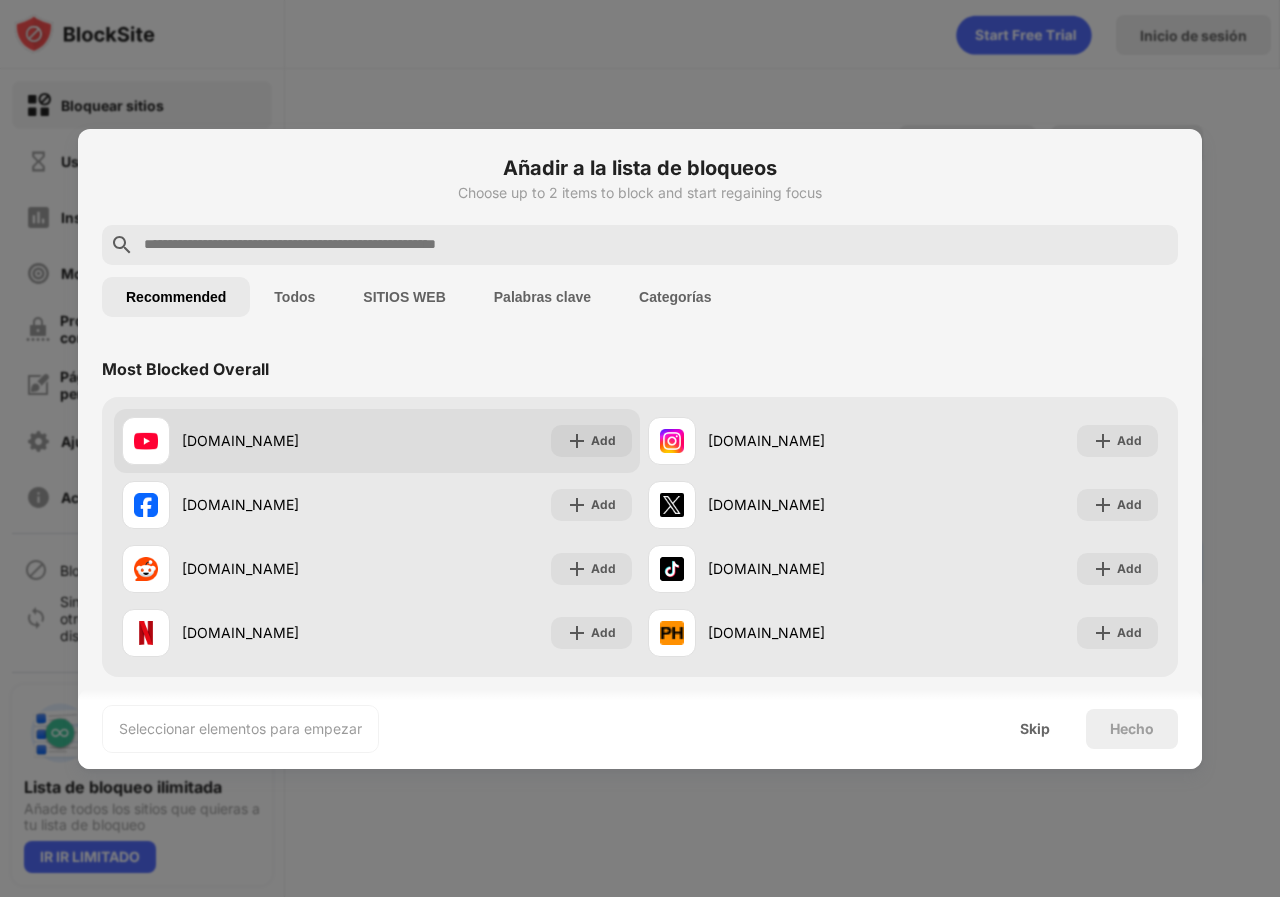 click on "Add" at bounding box center [603, 441] 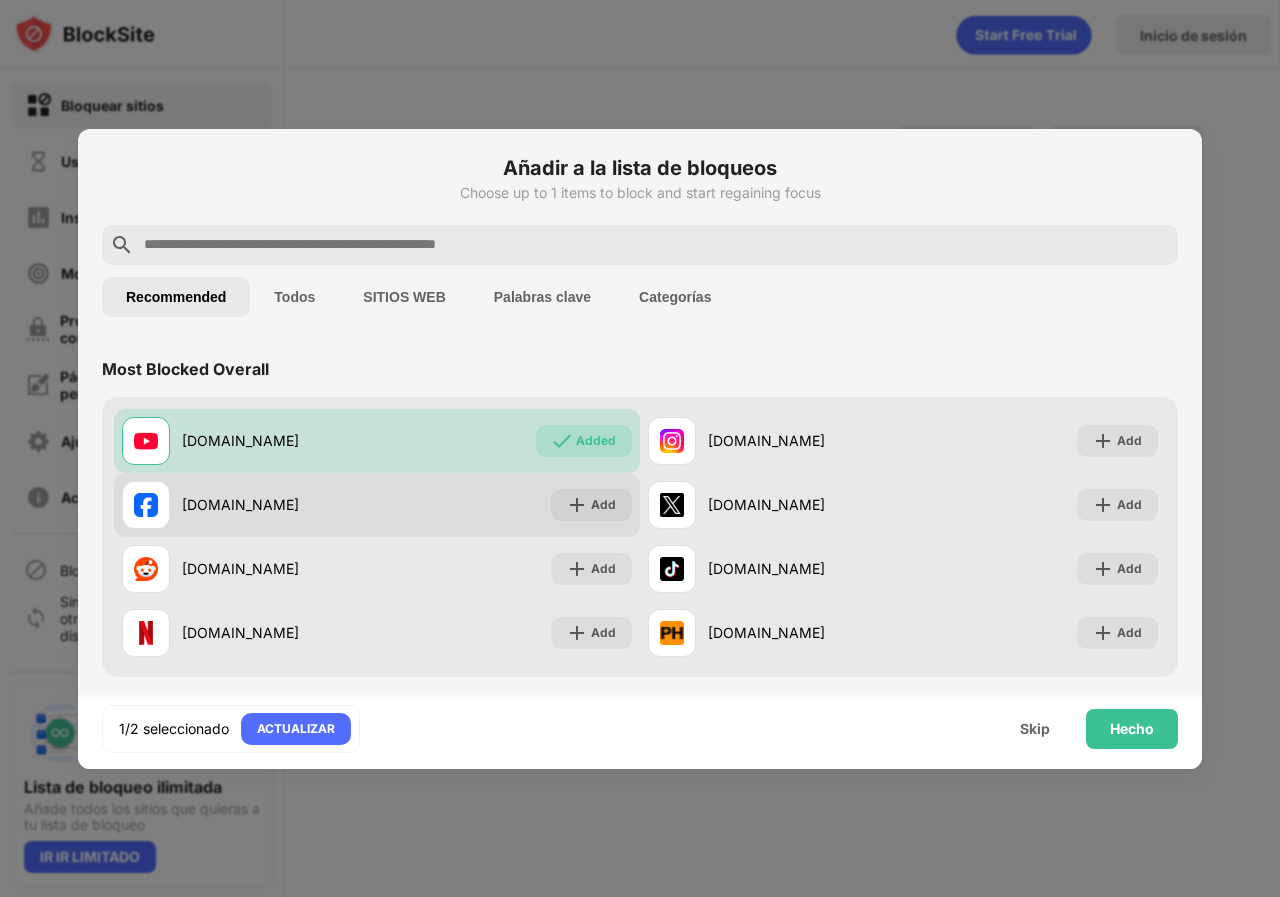 click on "Add" at bounding box center (603, 505) 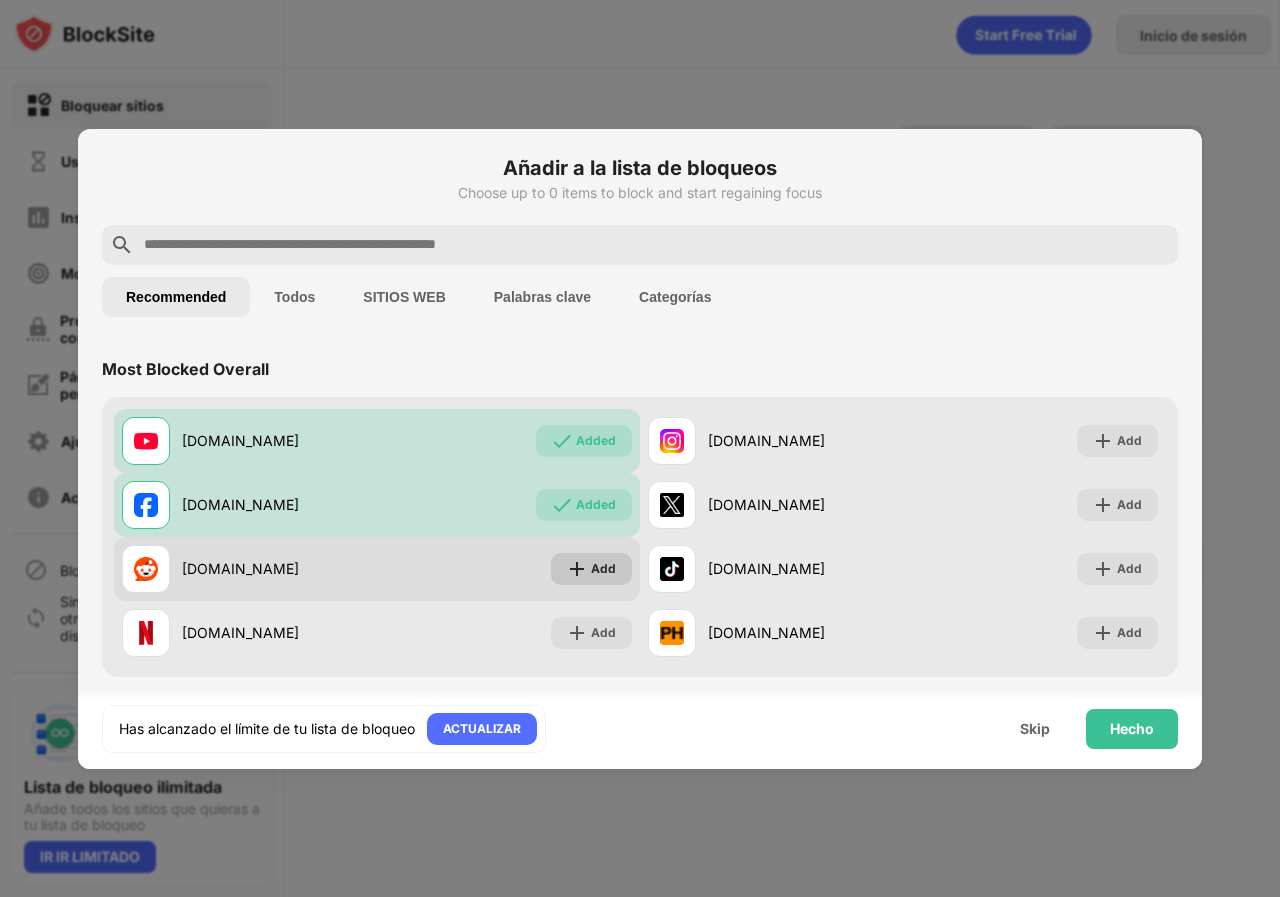 click on "Add" at bounding box center (603, 569) 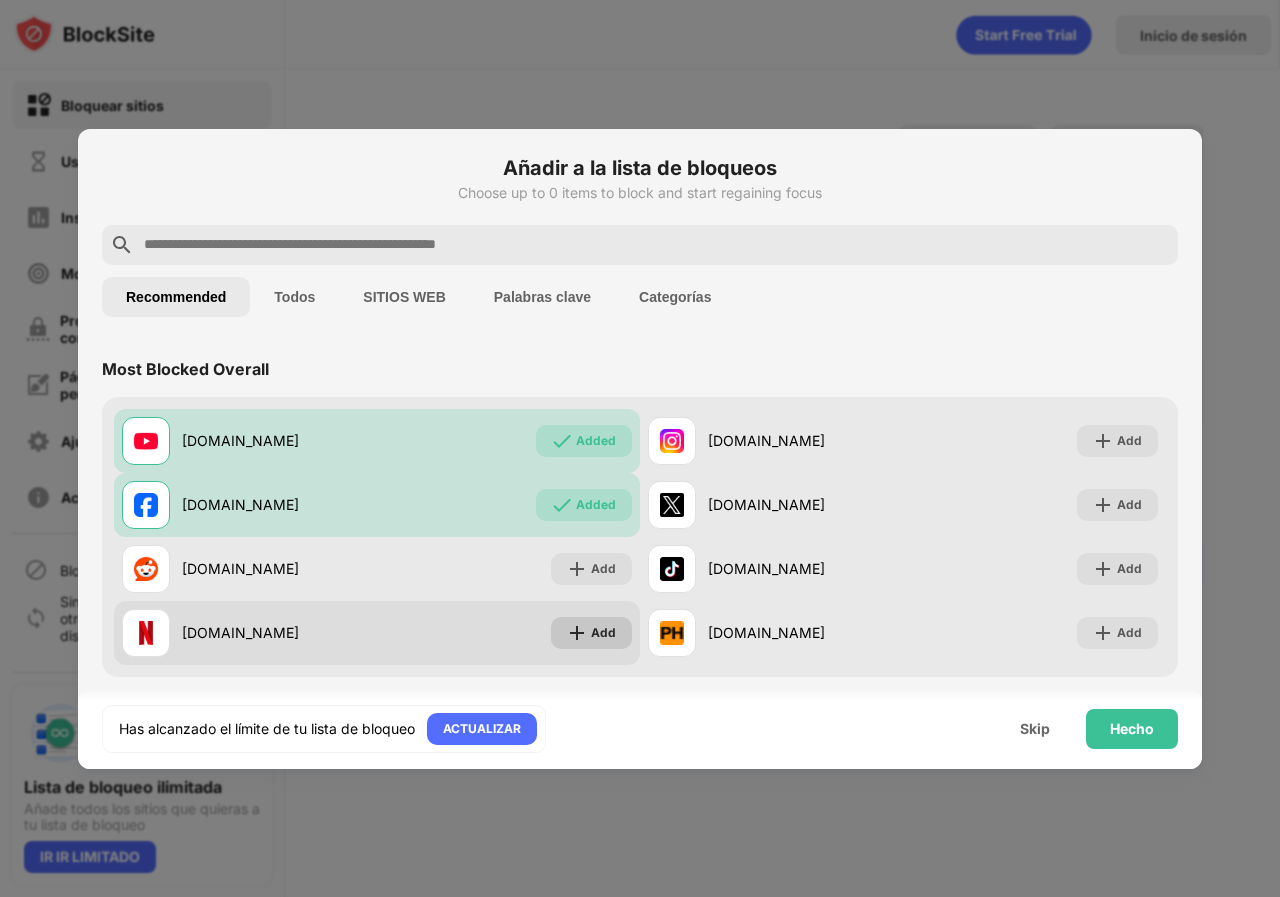 click at bounding box center [577, 633] 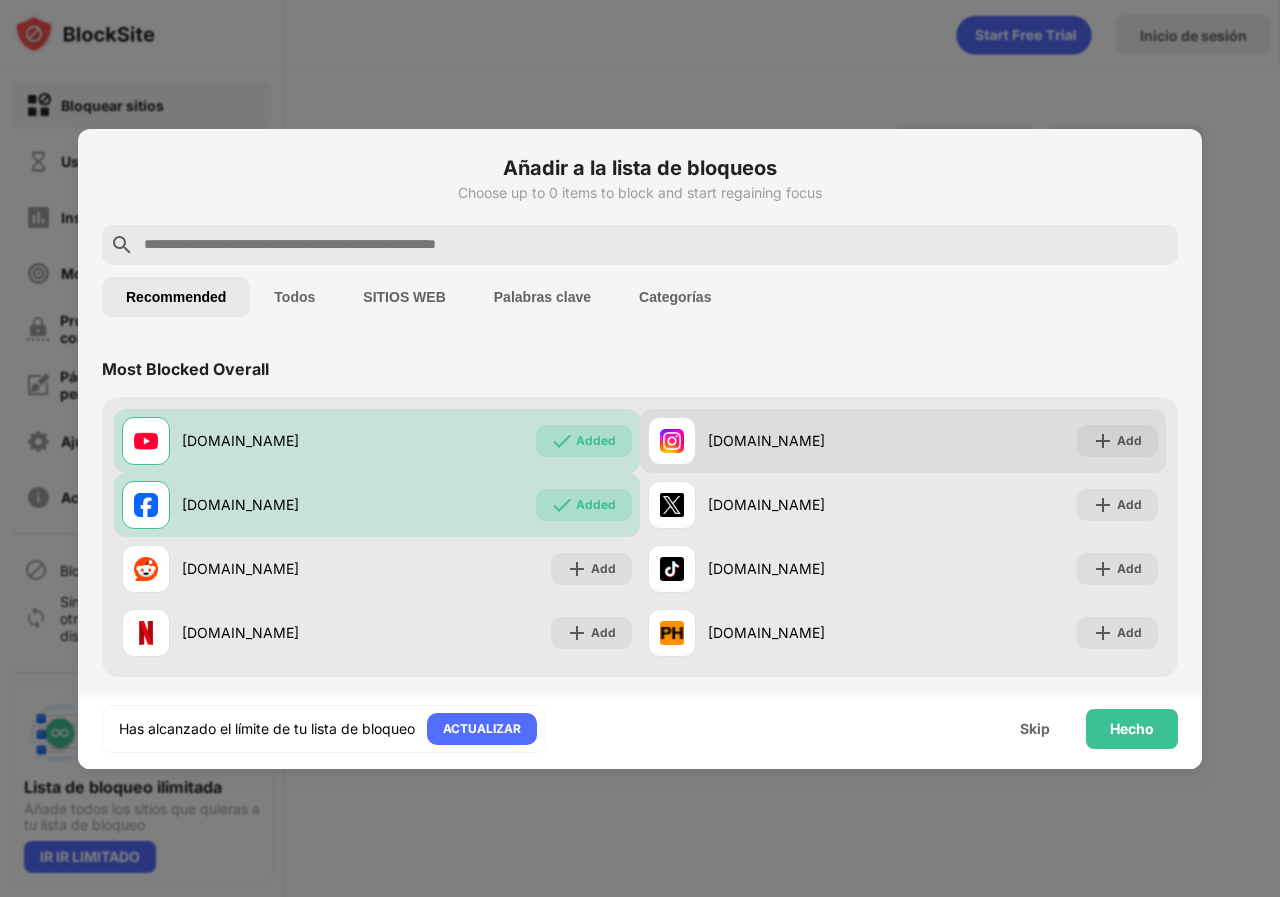 click on "Add" 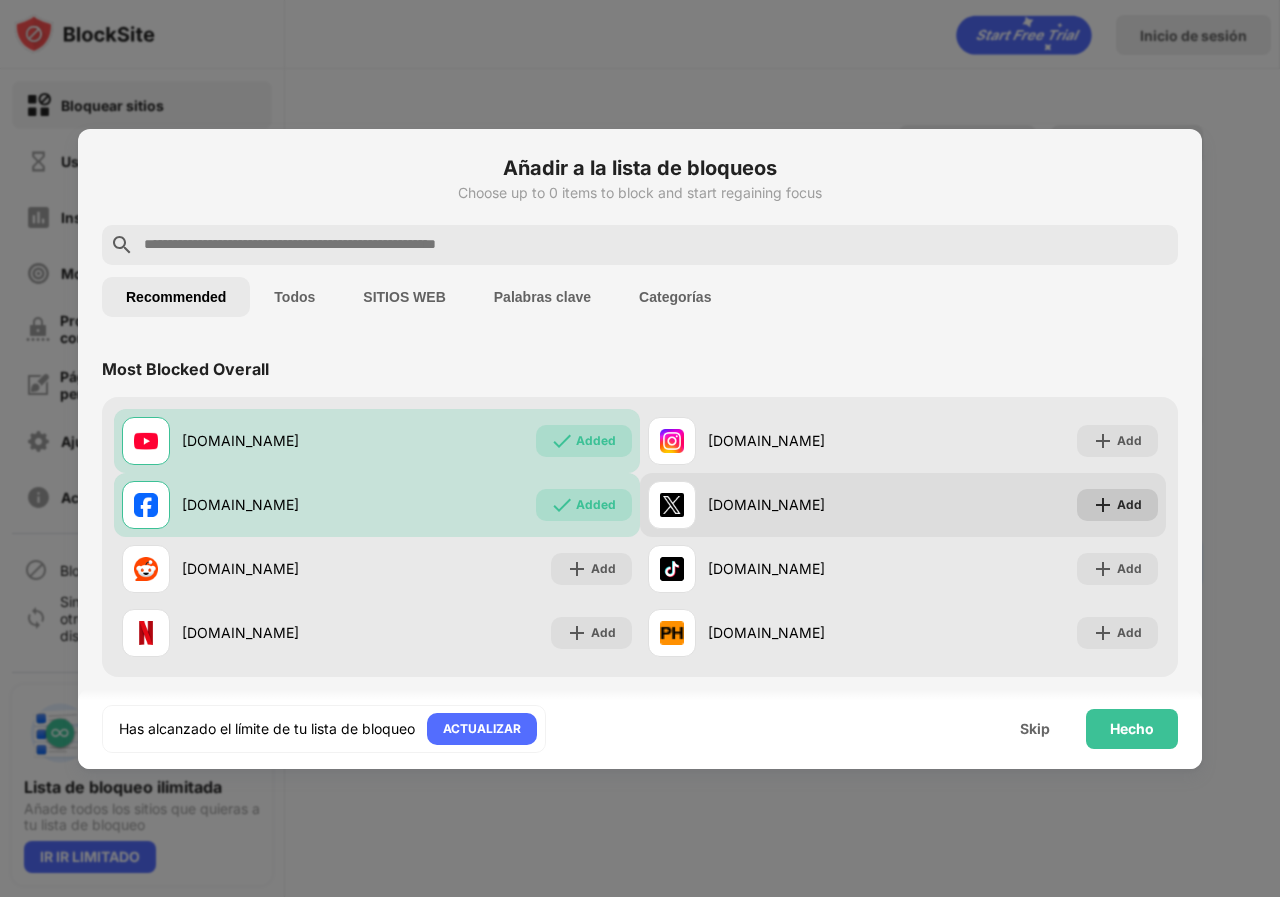 click on "Add" at bounding box center (1117, 505) 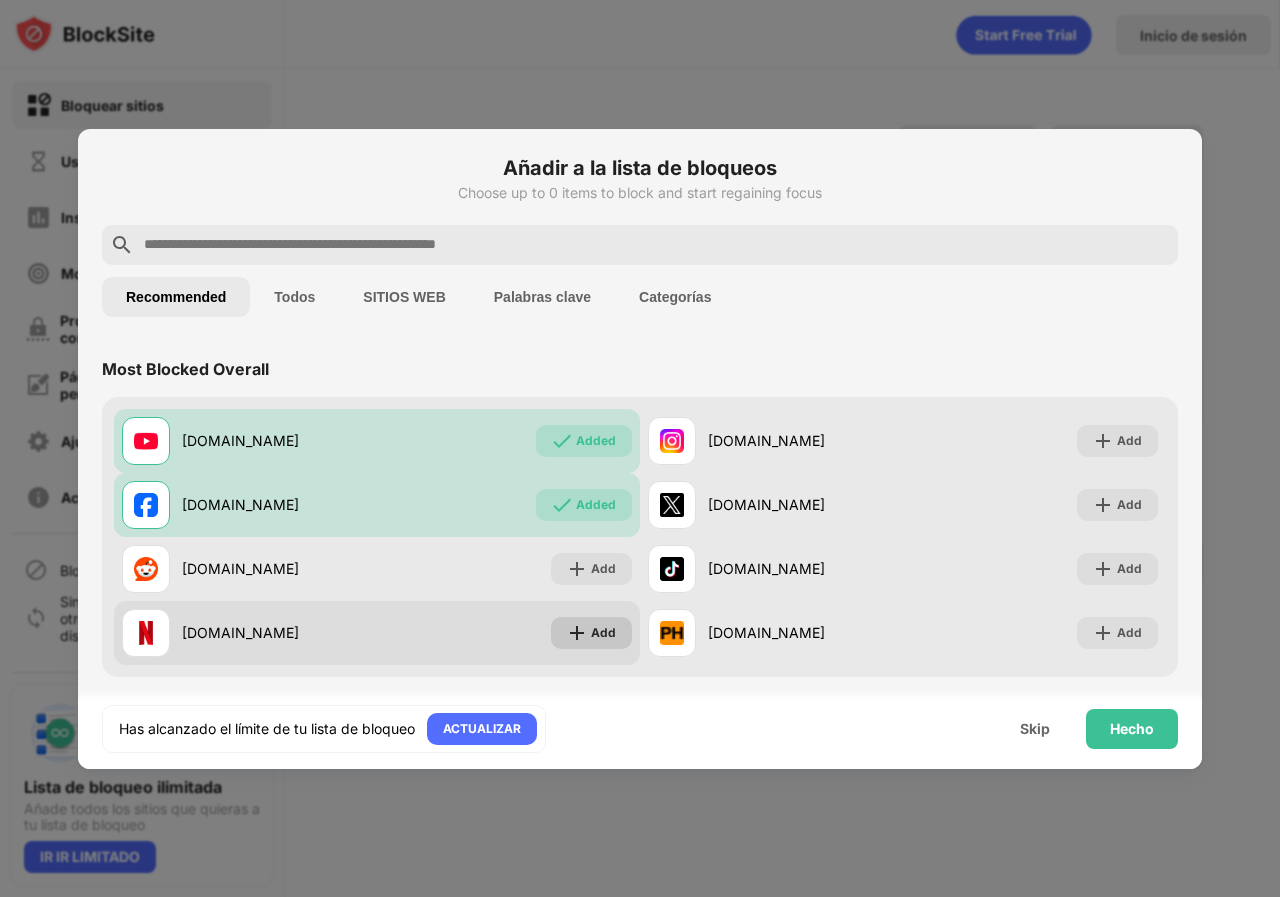 click on "Add" at bounding box center (603, 633) 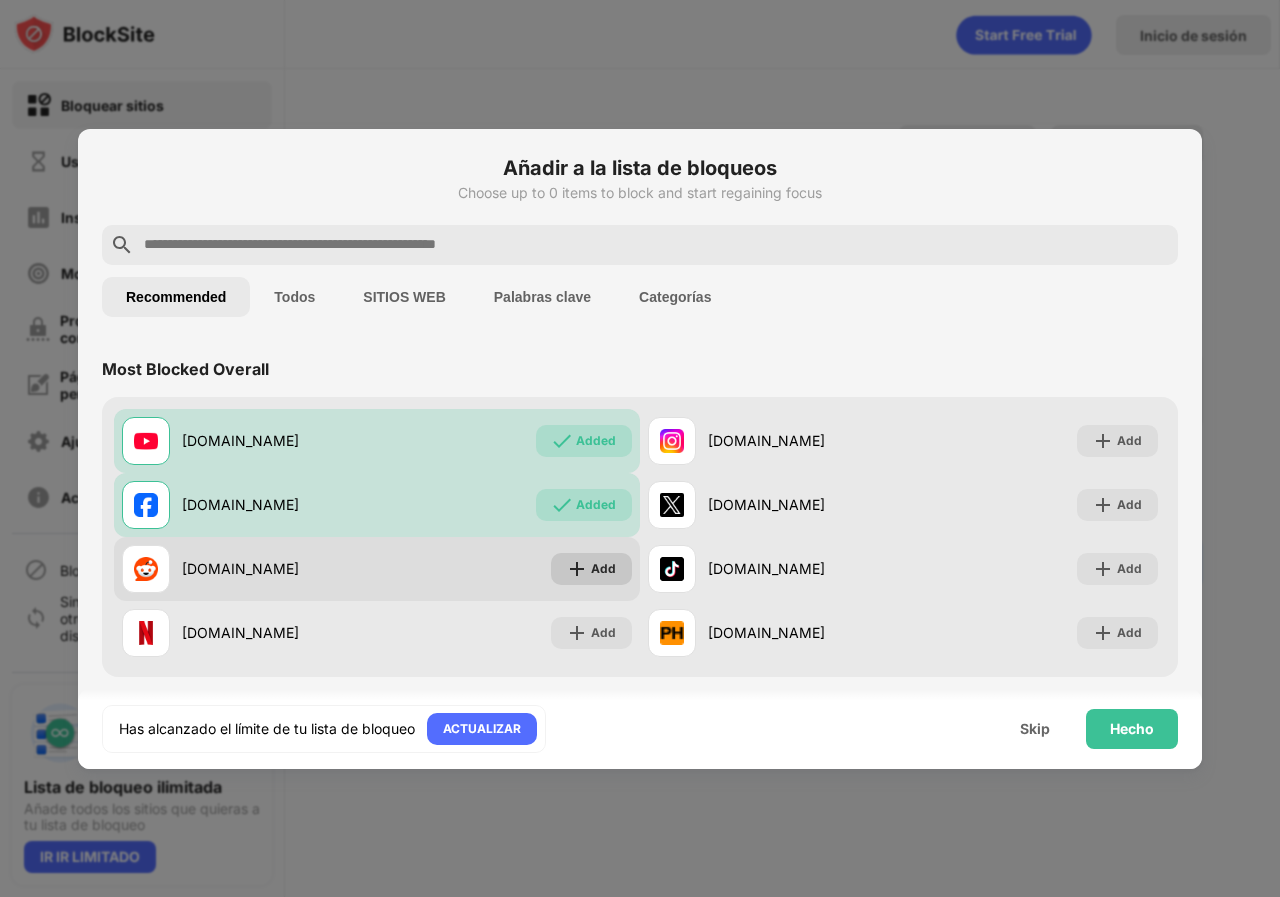 click on "Add" 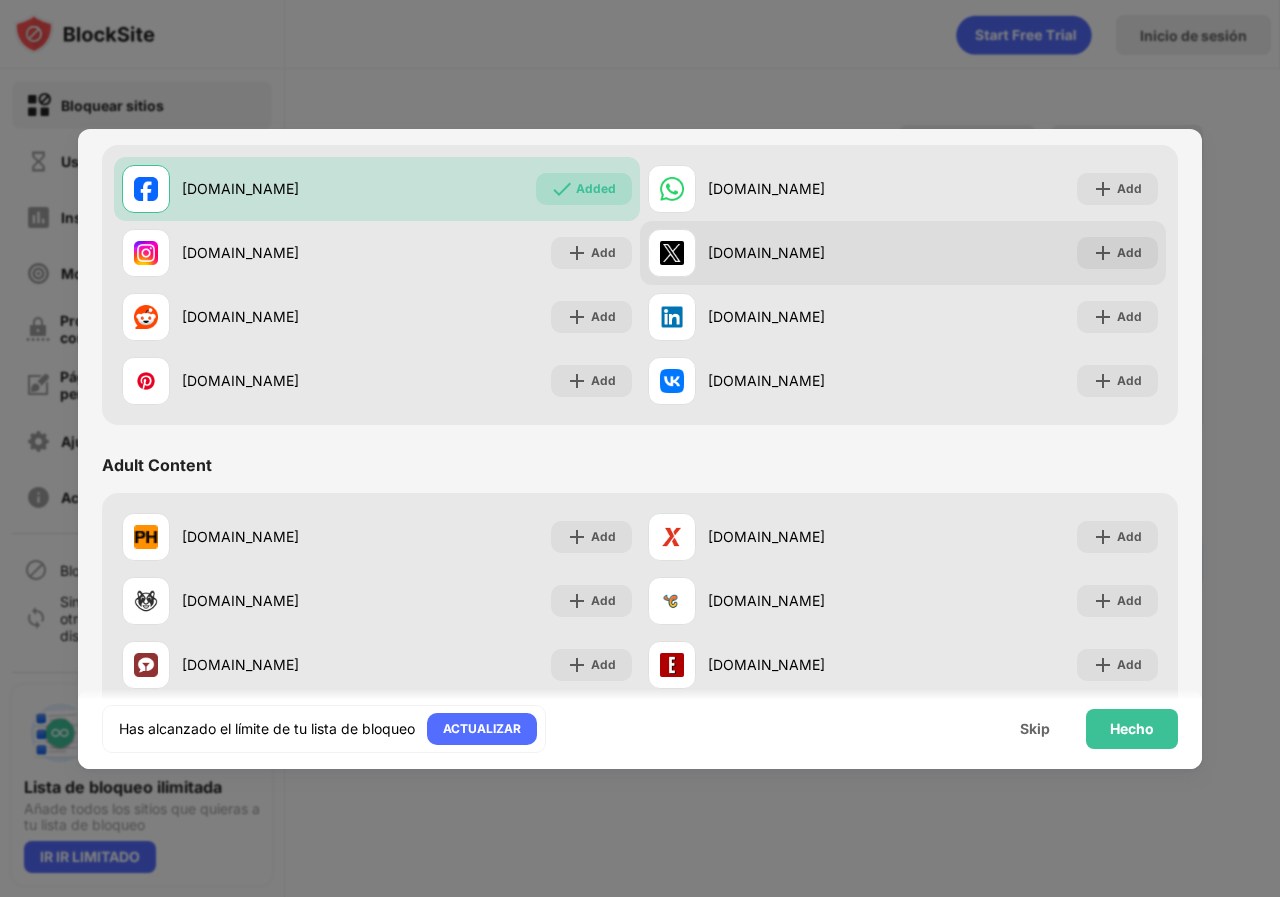 scroll, scrollTop: 200, scrollLeft: 0, axis: vertical 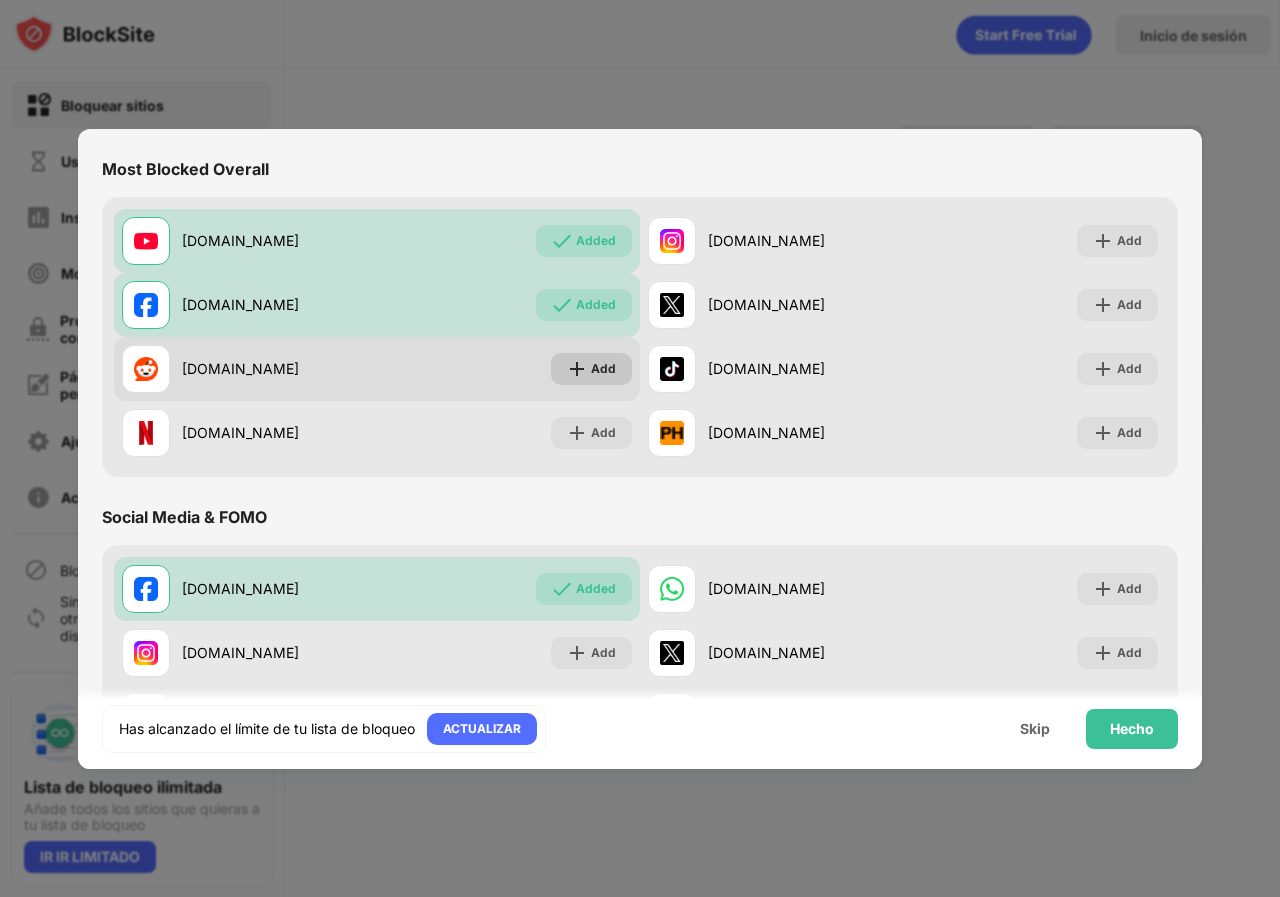 click on "Add" at bounding box center [603, 369] 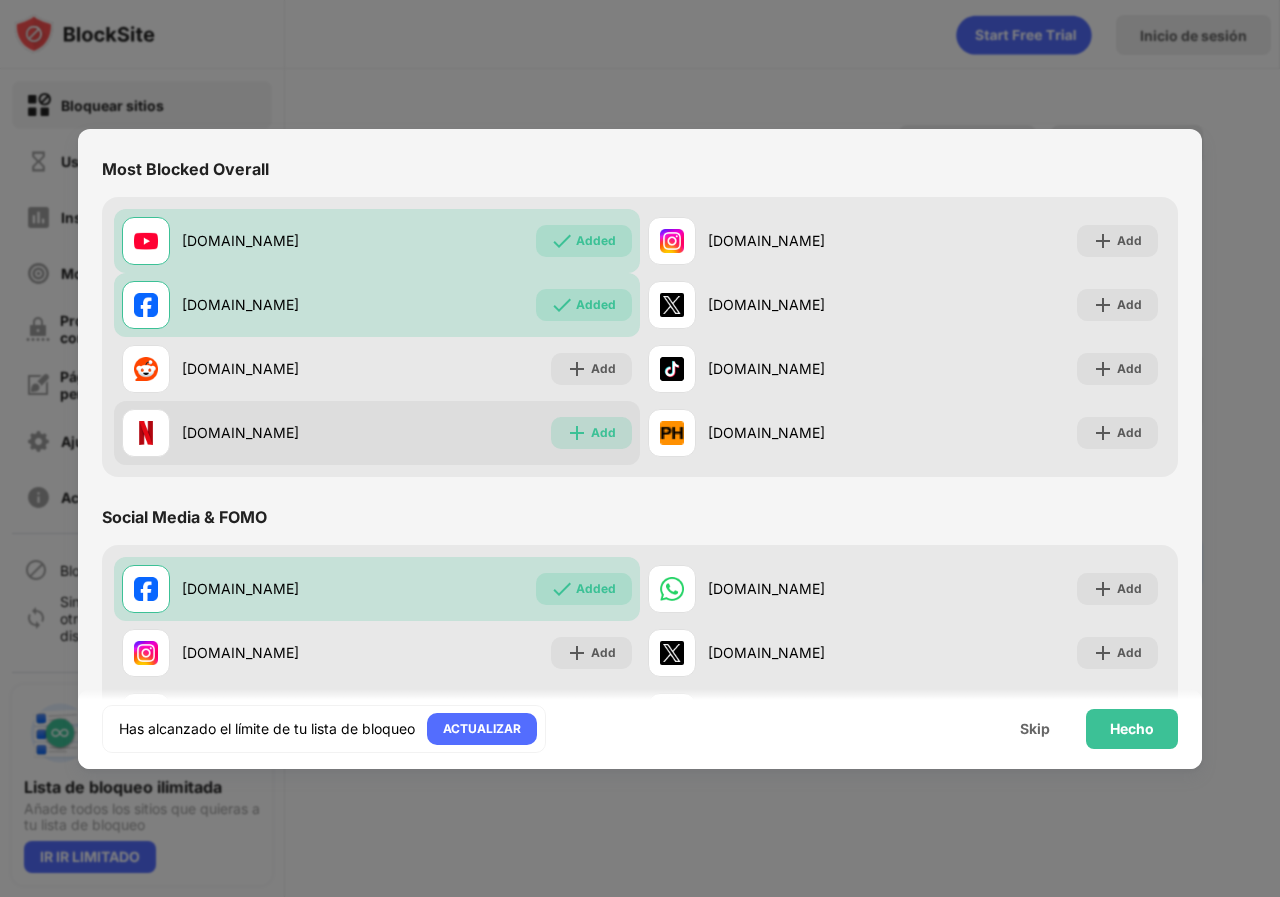 click on "Add" at bounding box center [603, 433] 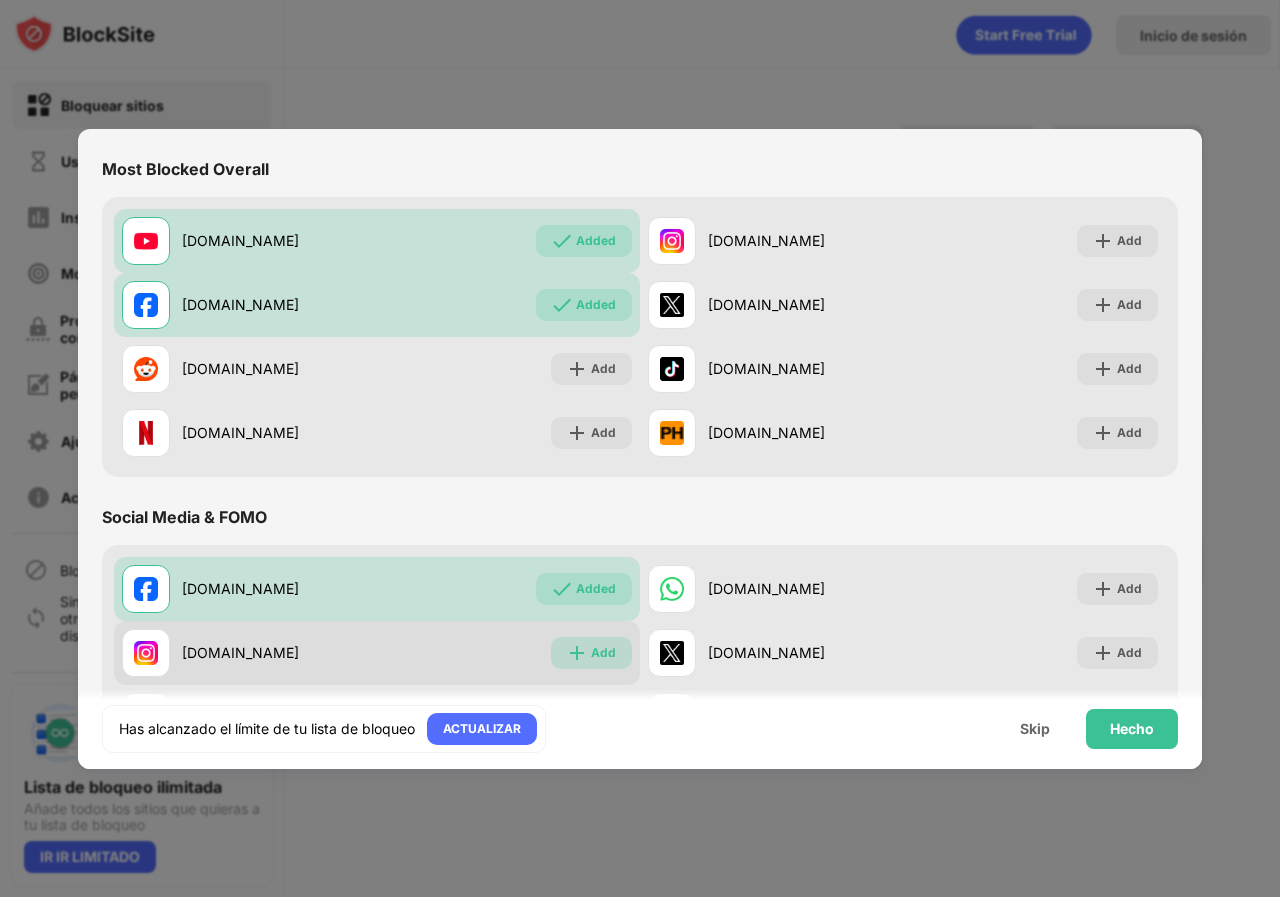 click on "Add" at bounding box center (591, 653) 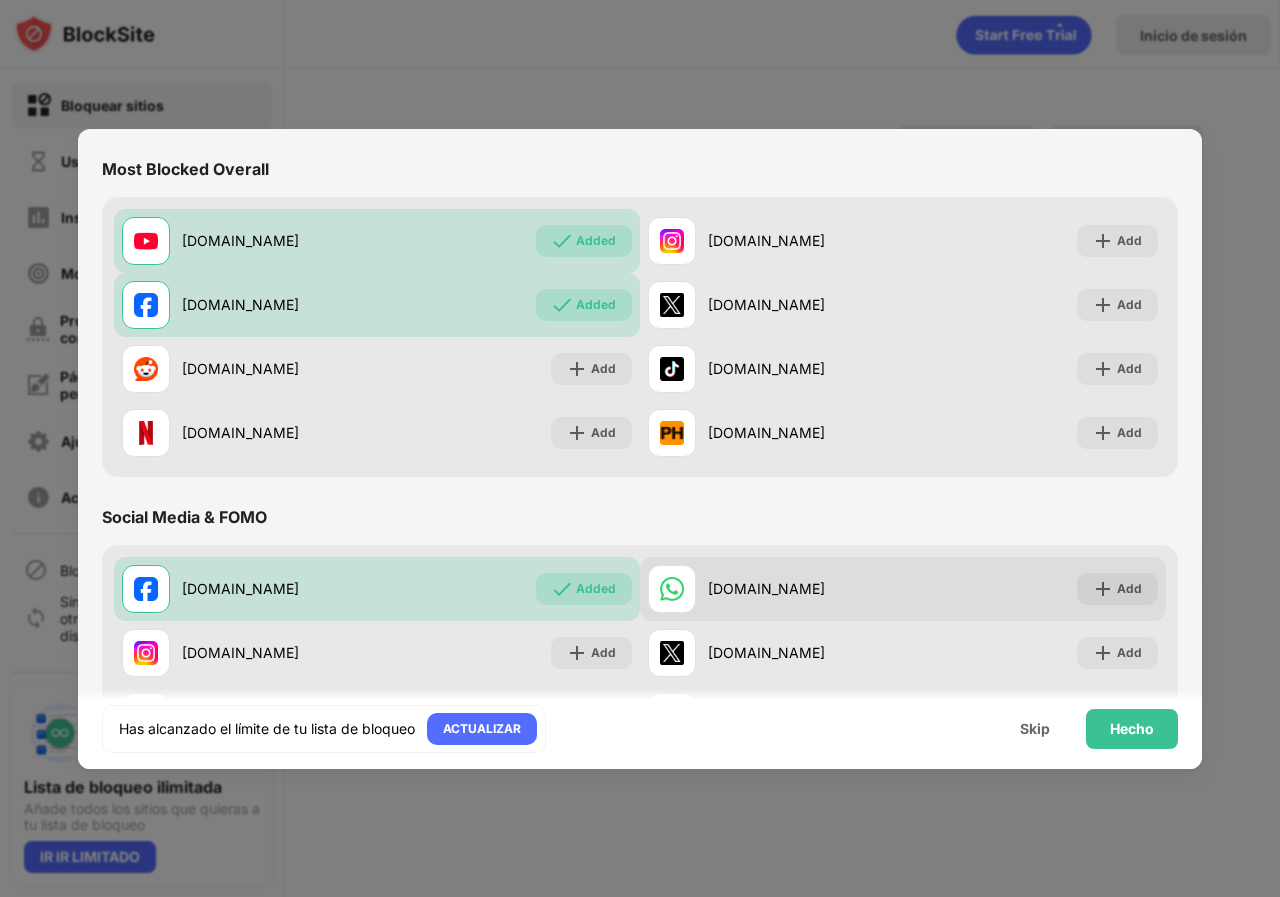 click at bounding box center [1103, 589] 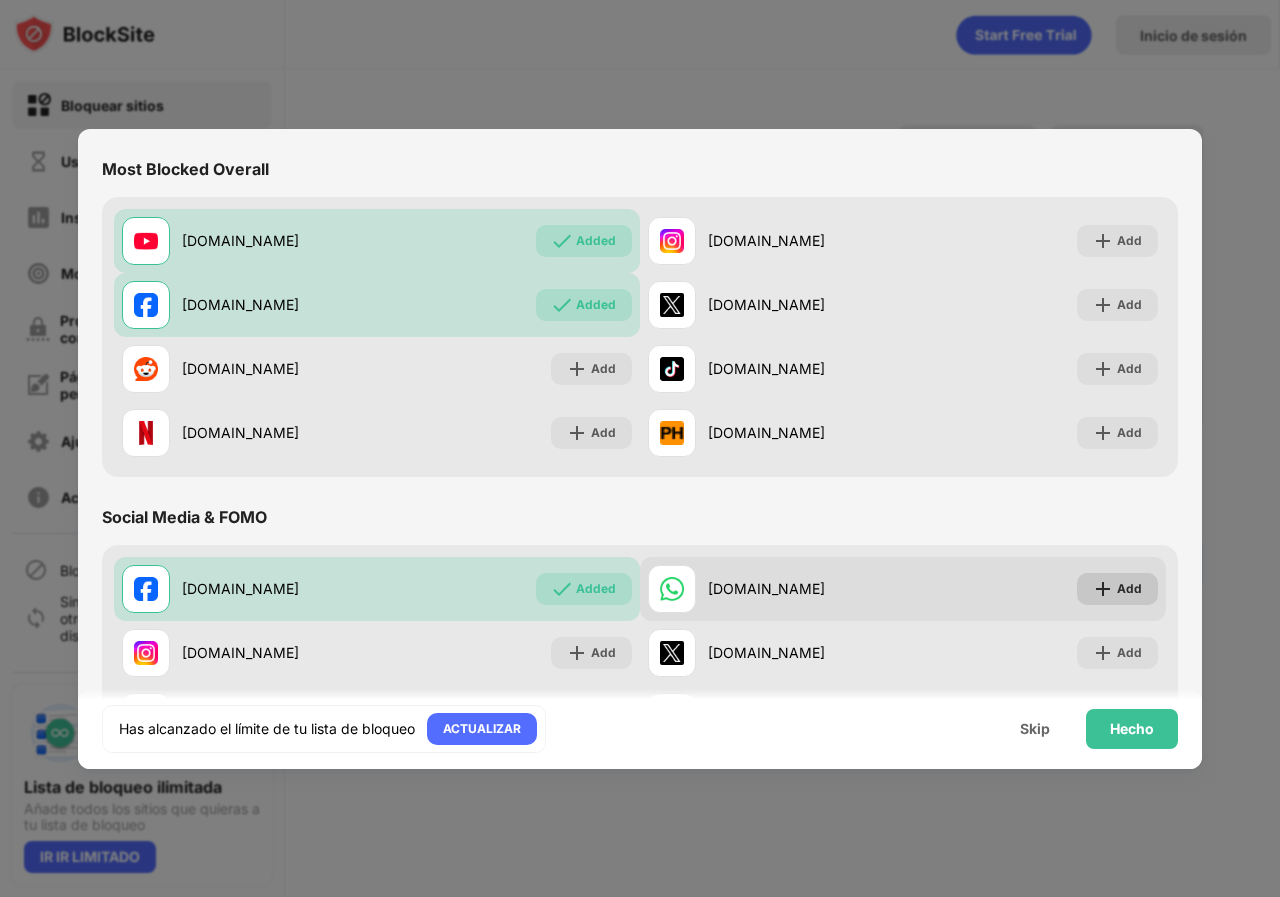 click on "Add" at bounding box center [1117, 589] 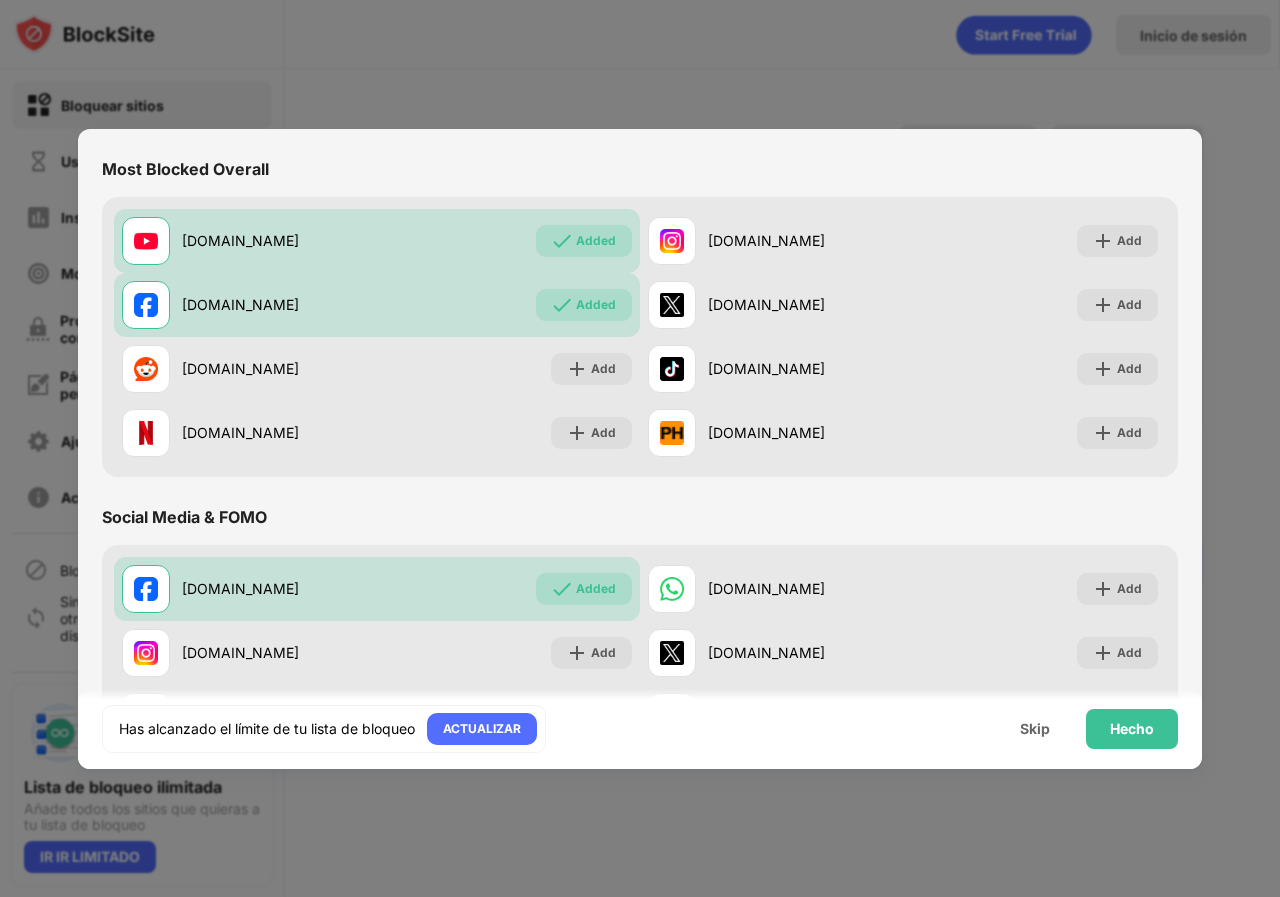 scroll, scrollTop: 400, scrollLeft: 0, axis: vertical 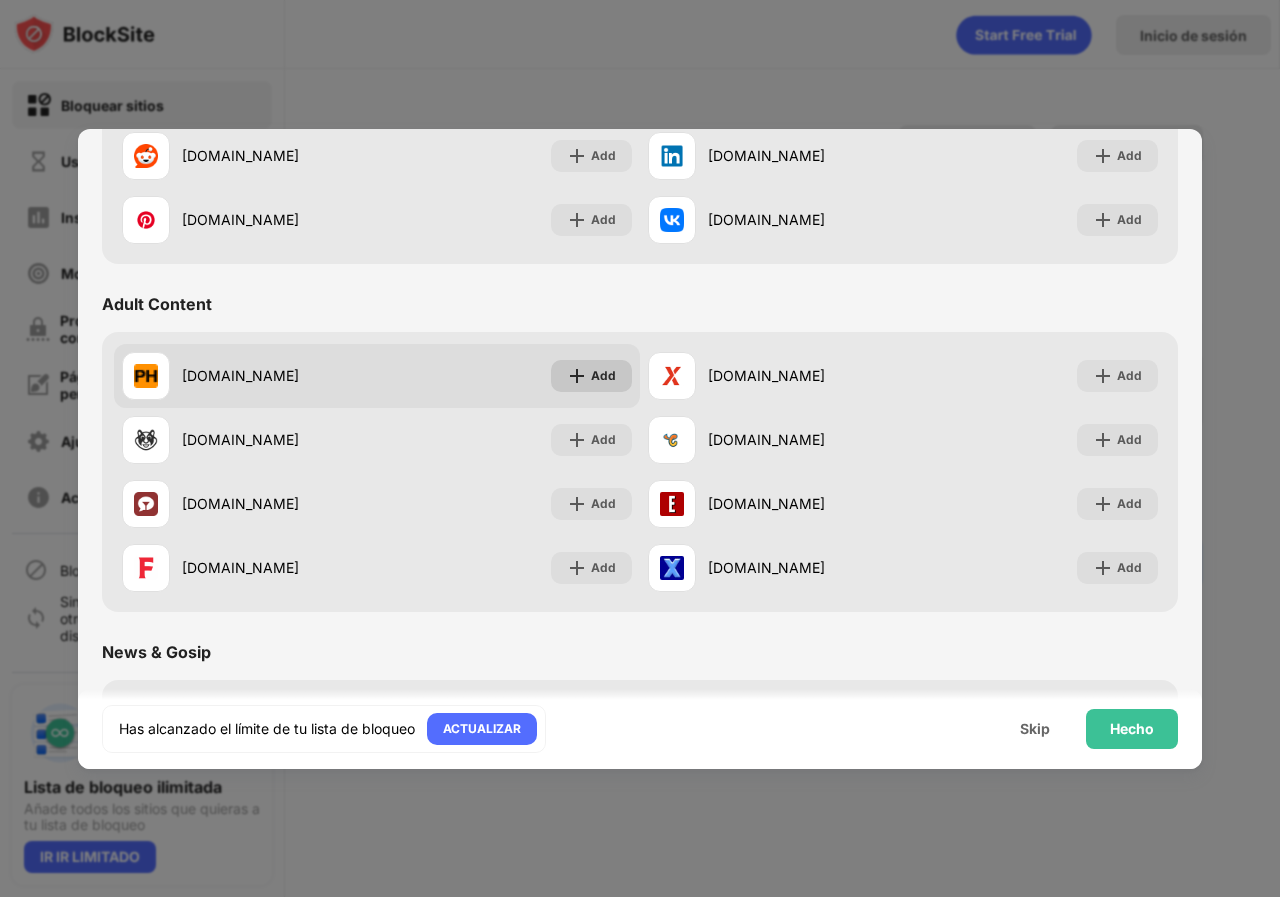 click on "Add" at bounding box center [591, 376] 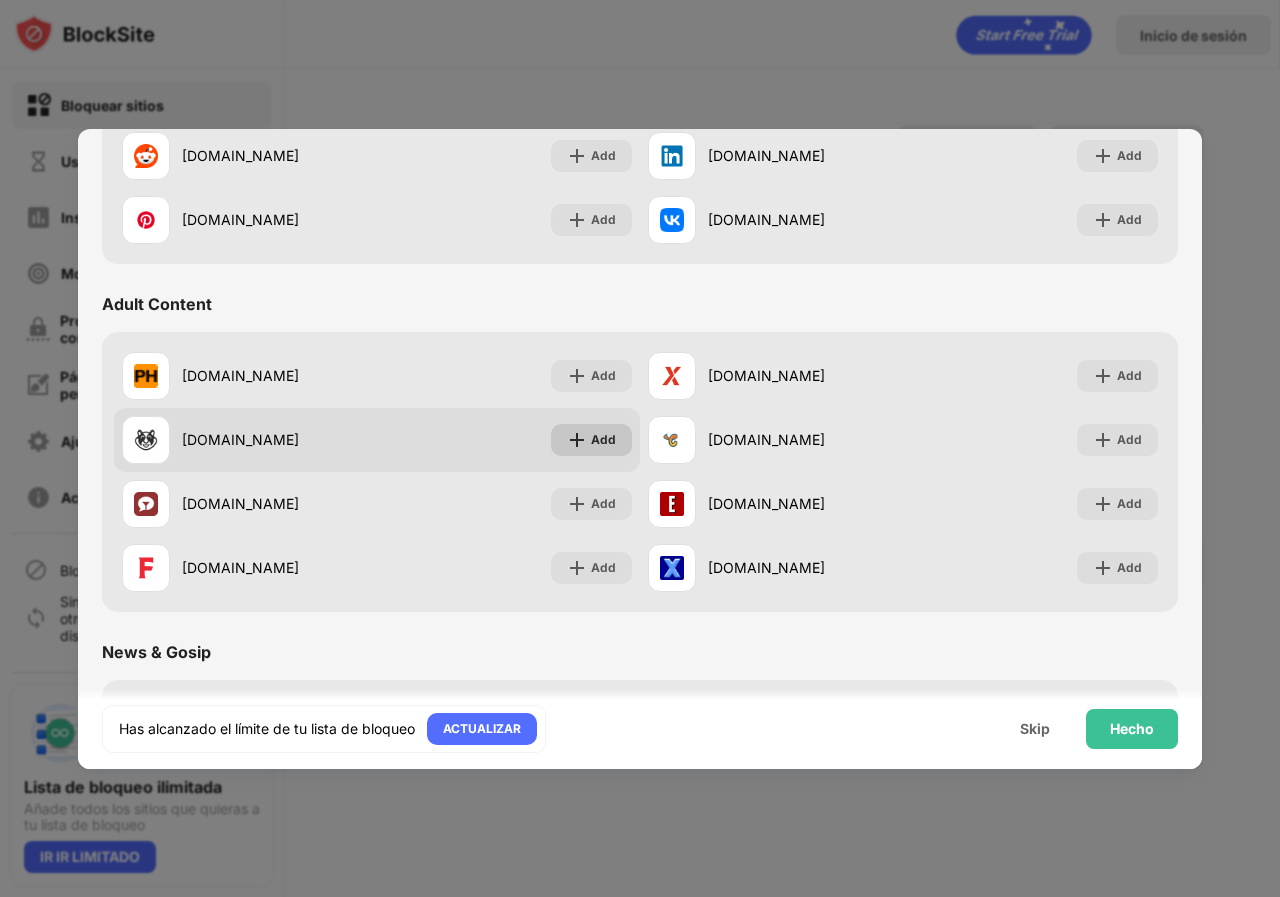 click on "Add" at bounding box center [603, 440] 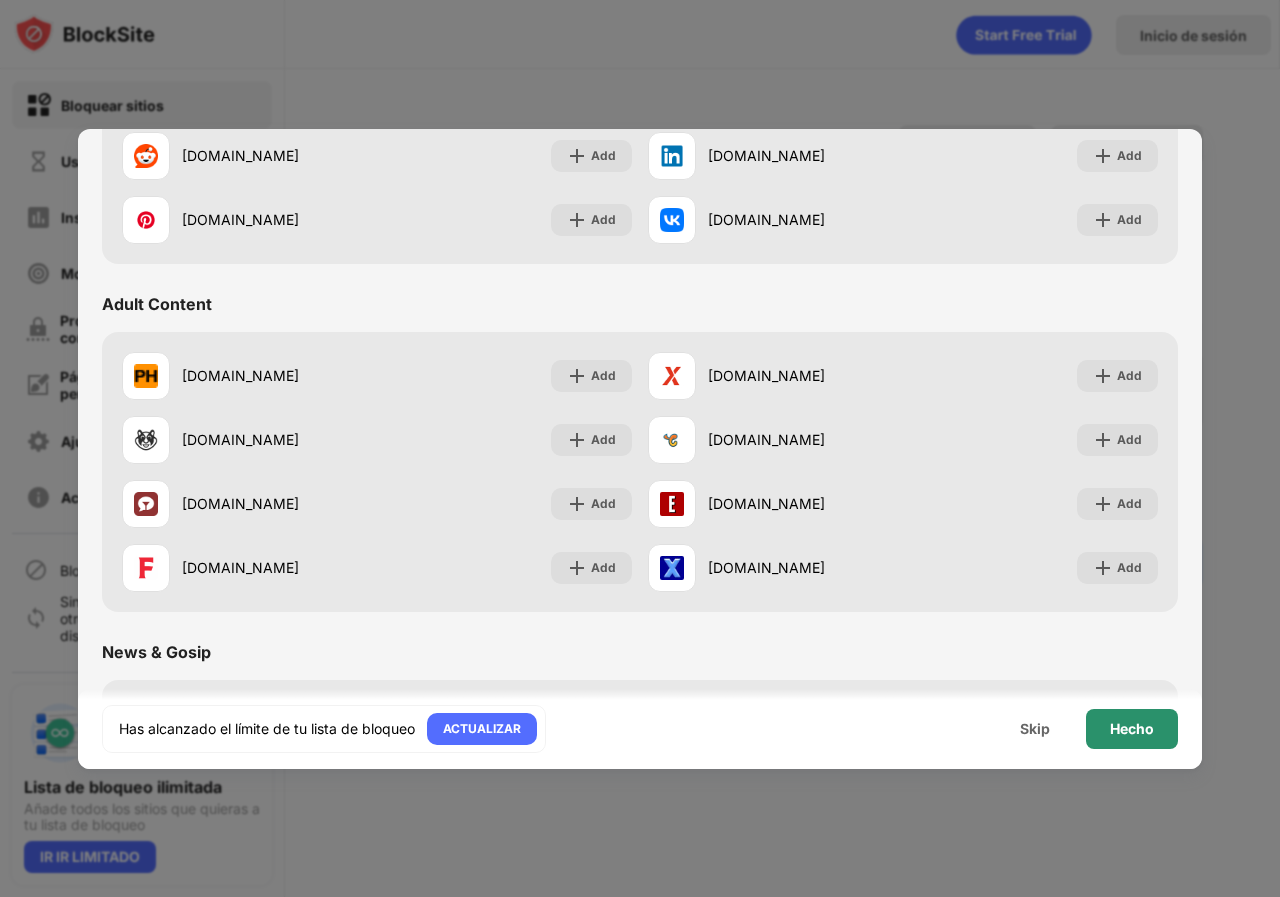 click on "Hecho" at bounding box center (1132, 729) 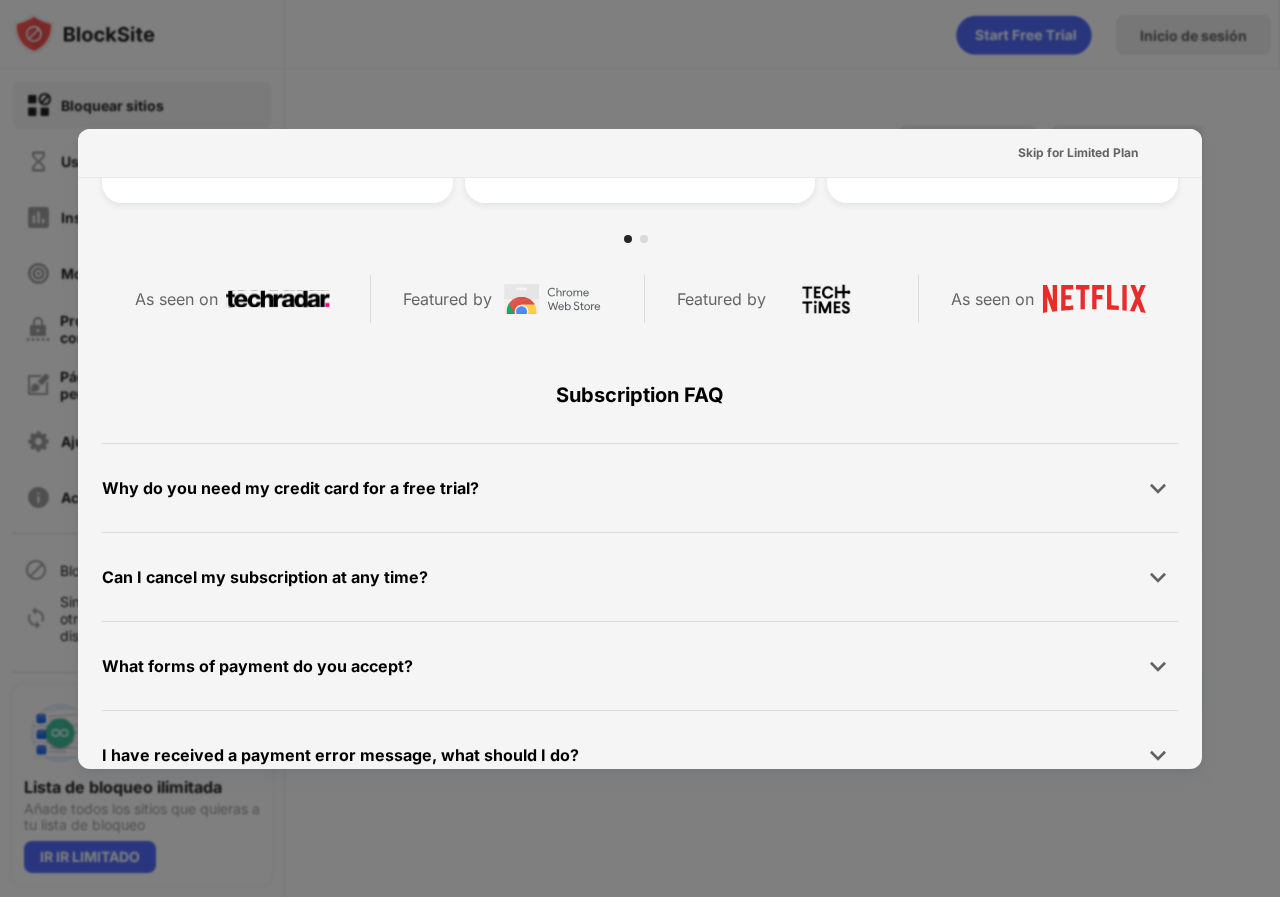 scroll, scrollTop: 0, scrollLeft: 0, axis: both 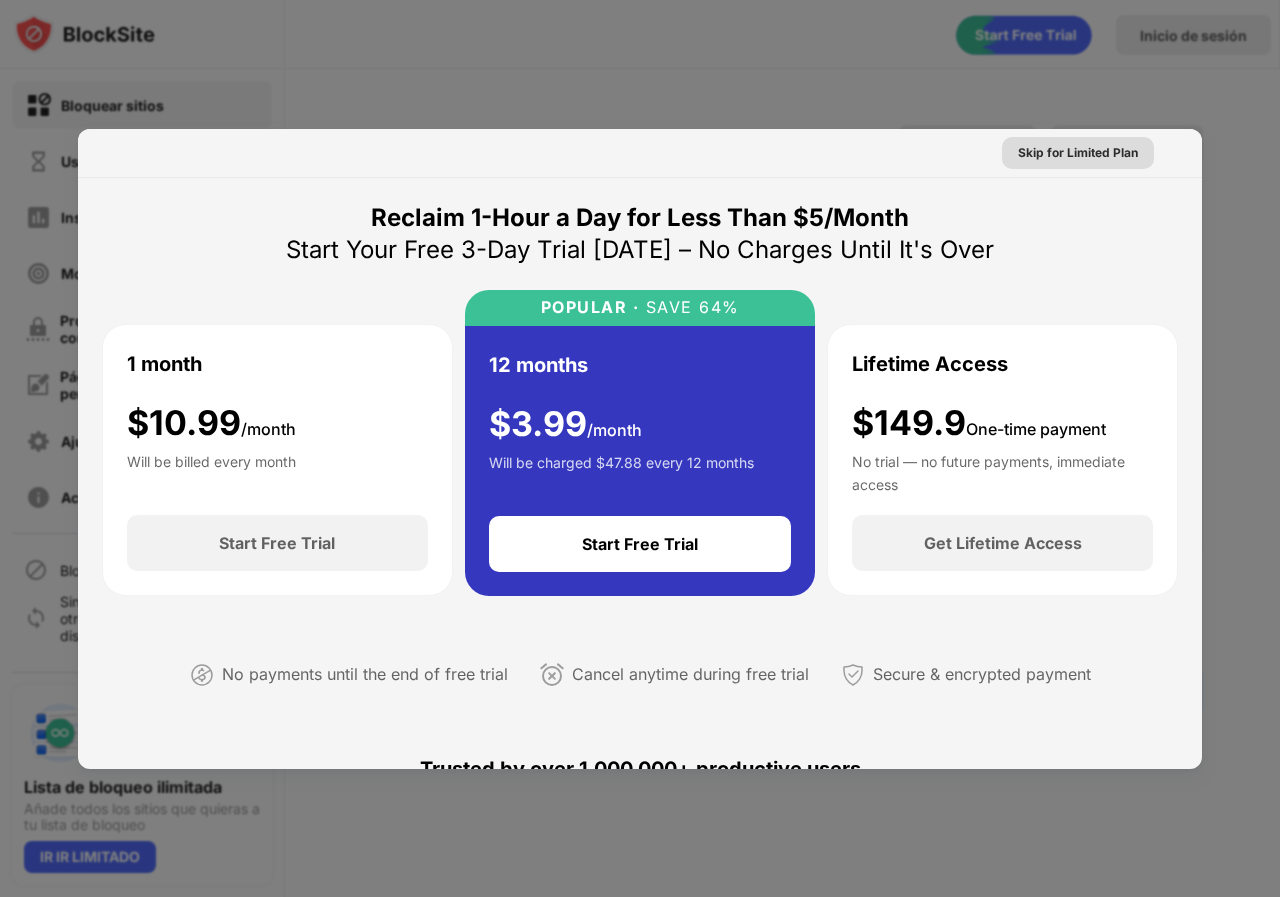 click on "Skip for Limited Plan" at bounding box center [1078, 153] 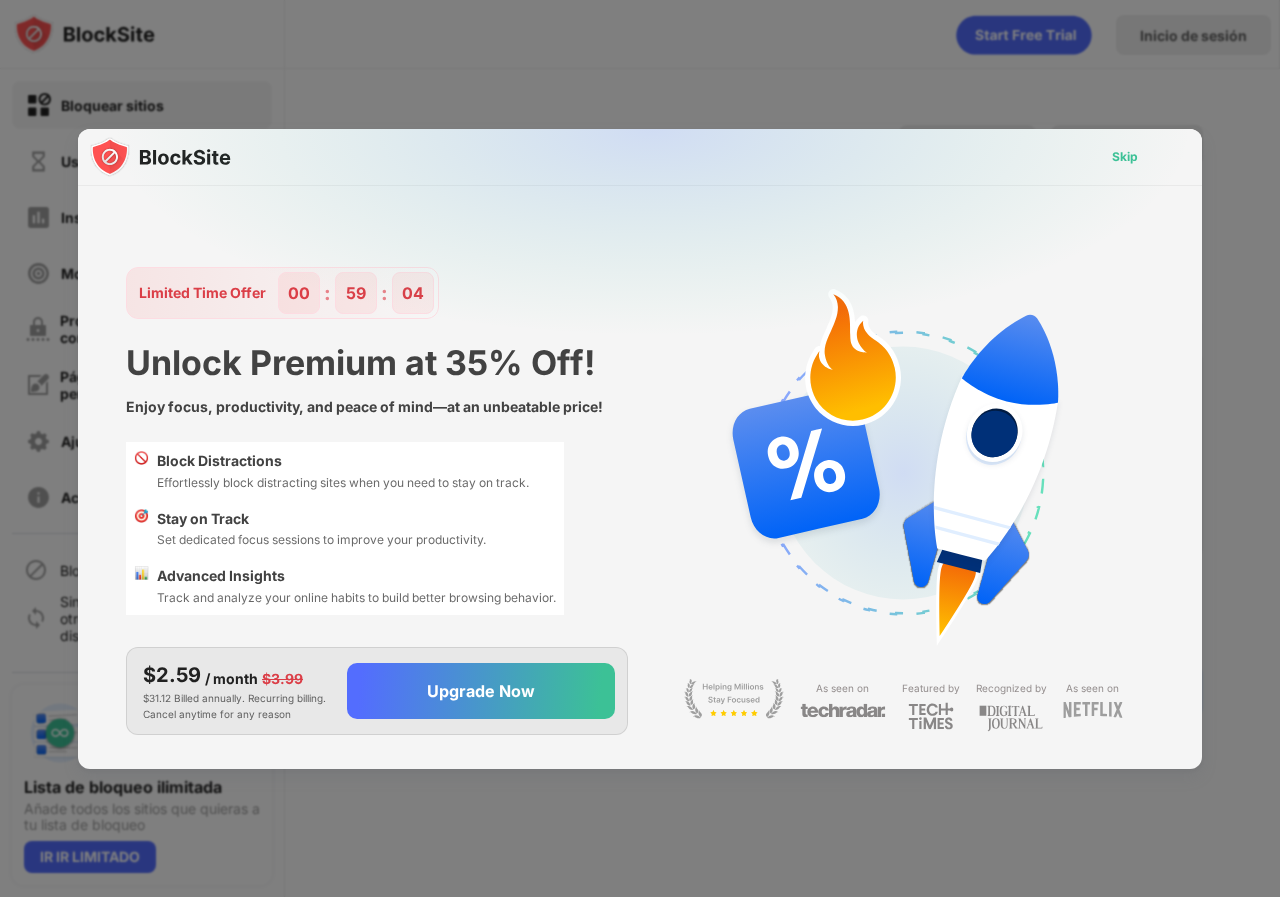 click on "Skip" at bounding box center (1125, 157) 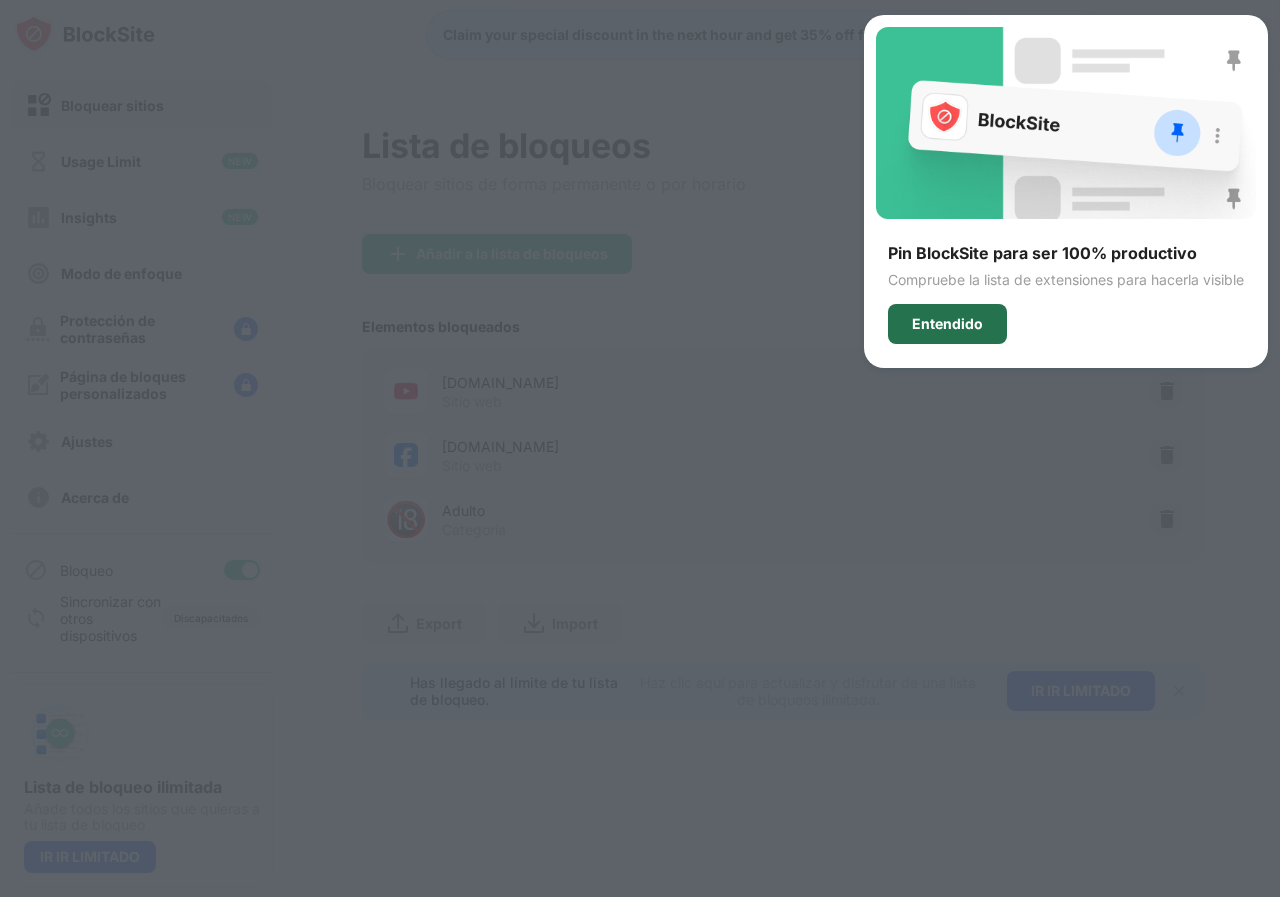 click on "Entendido" at bounding box center [947, 324] 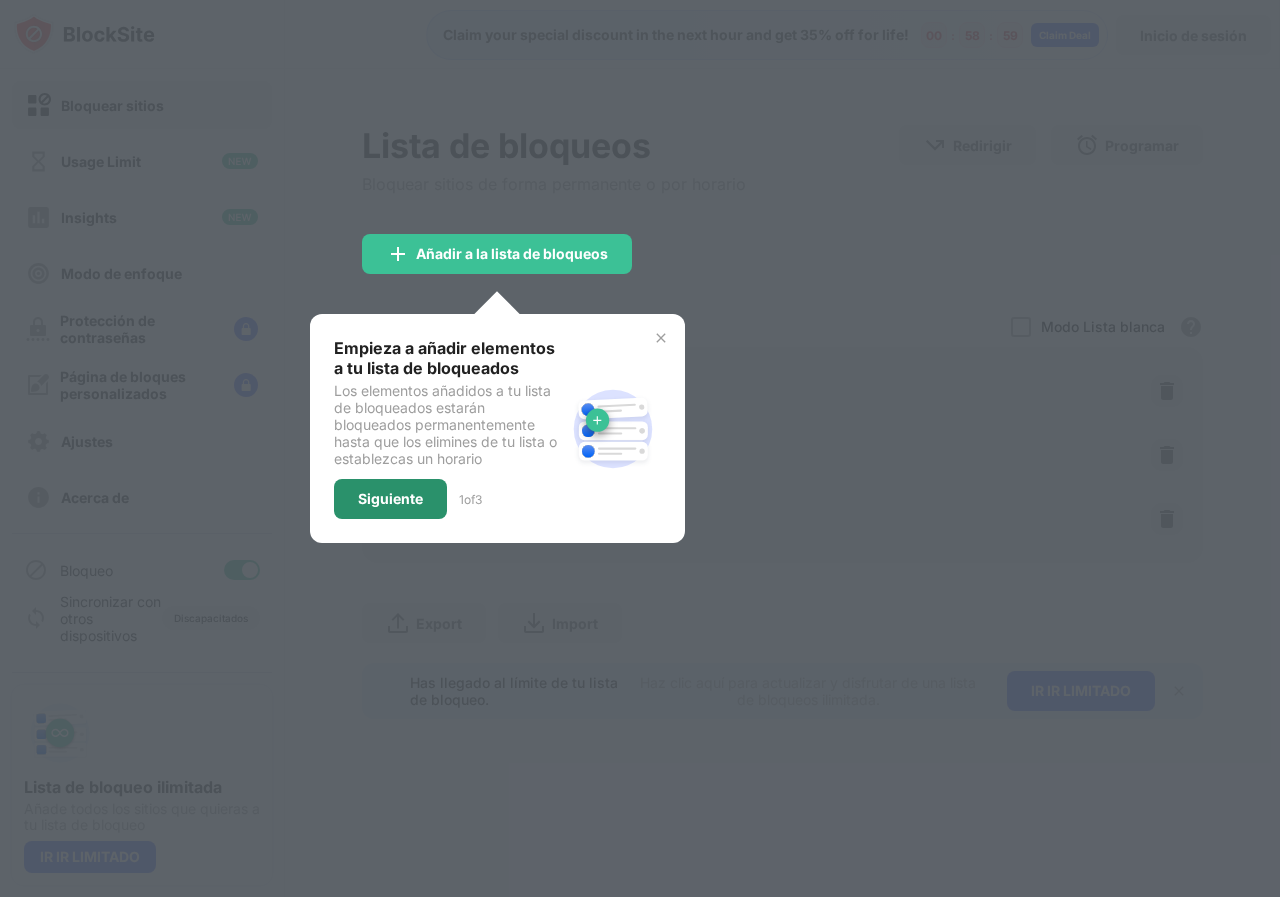 click on "Siguiente" at bounding box center (390, 499) 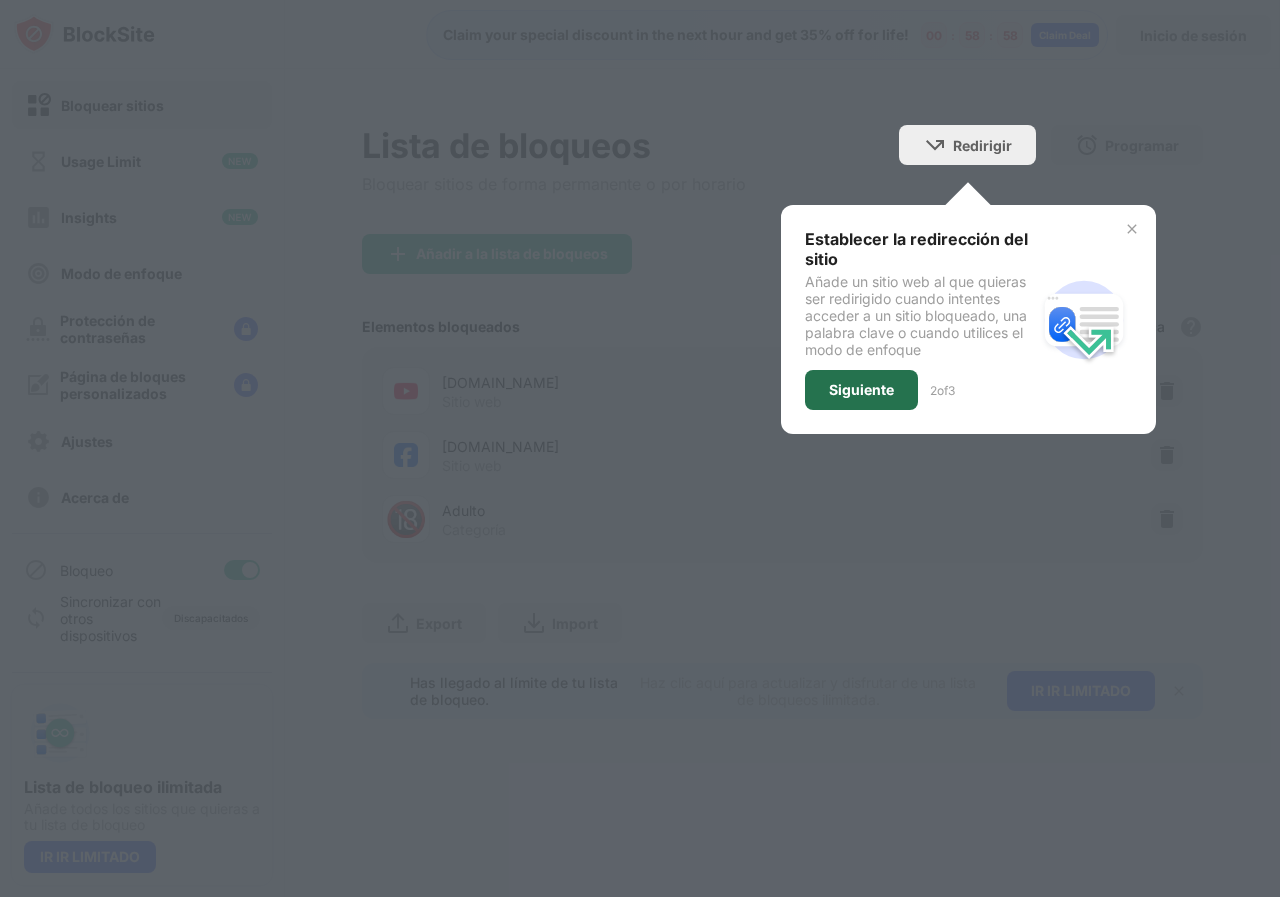 click on "Siguiente" at bounding box center [861, 390] 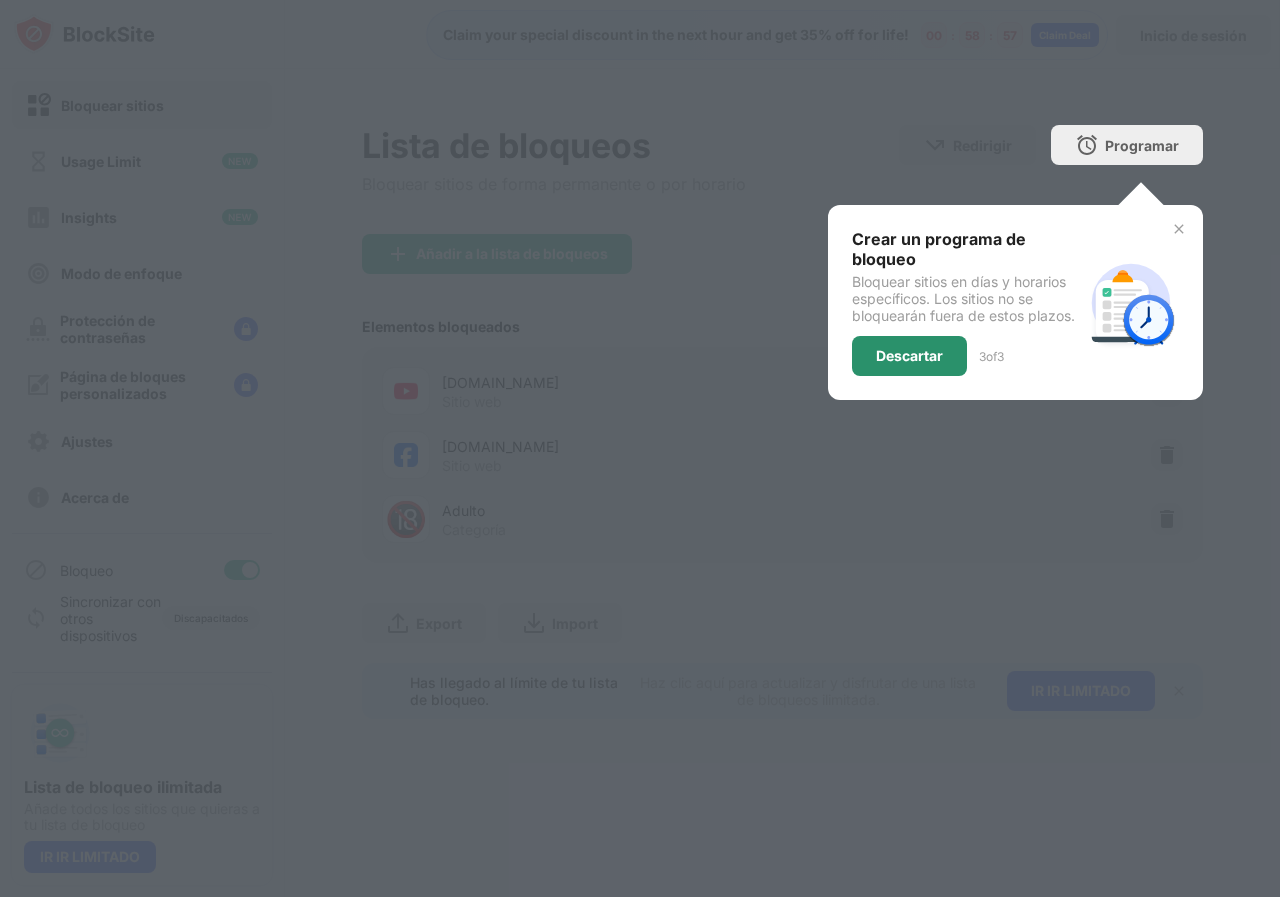 click on "Descartar" at bounding box center [909, 356] 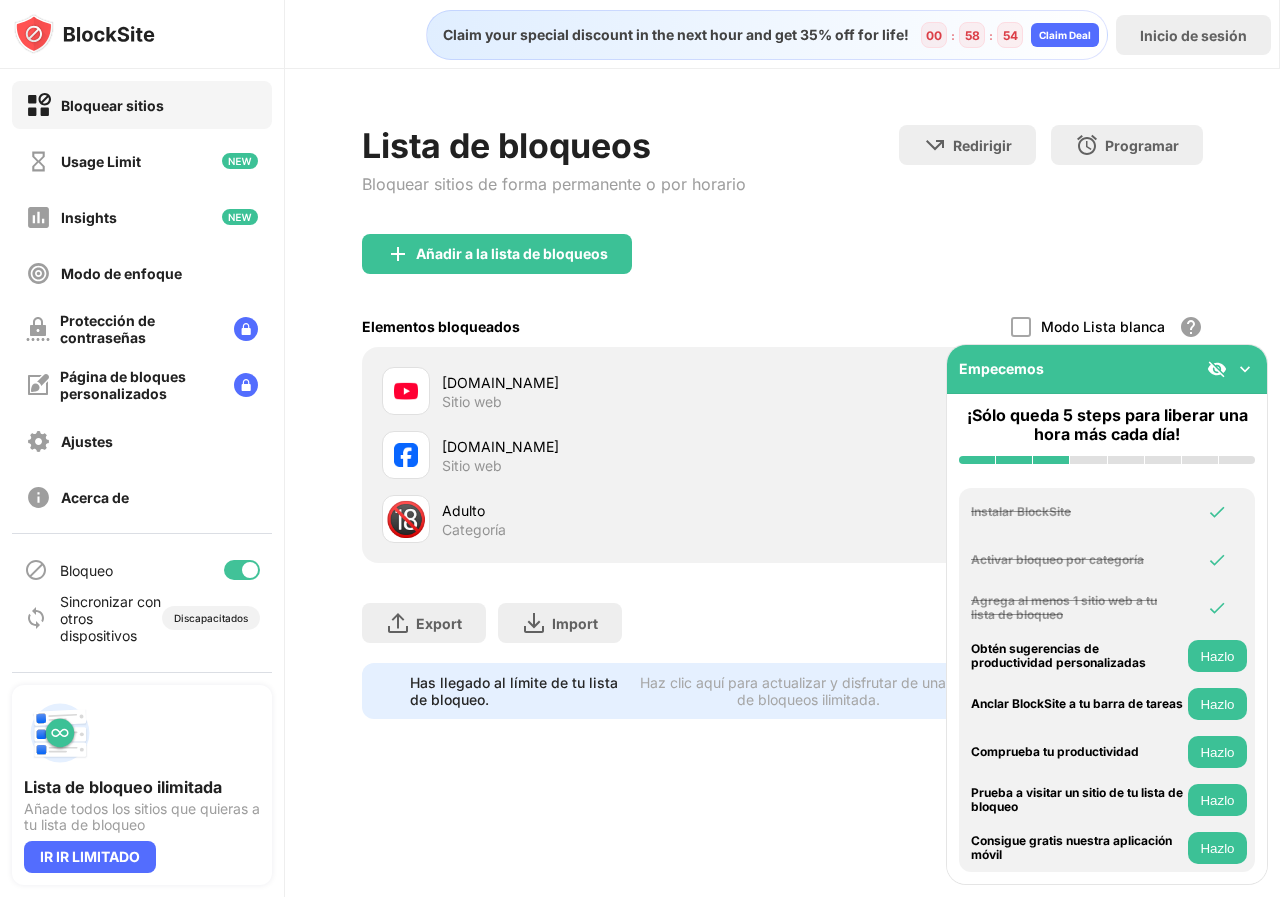 click at bounding box center [1245, 369] 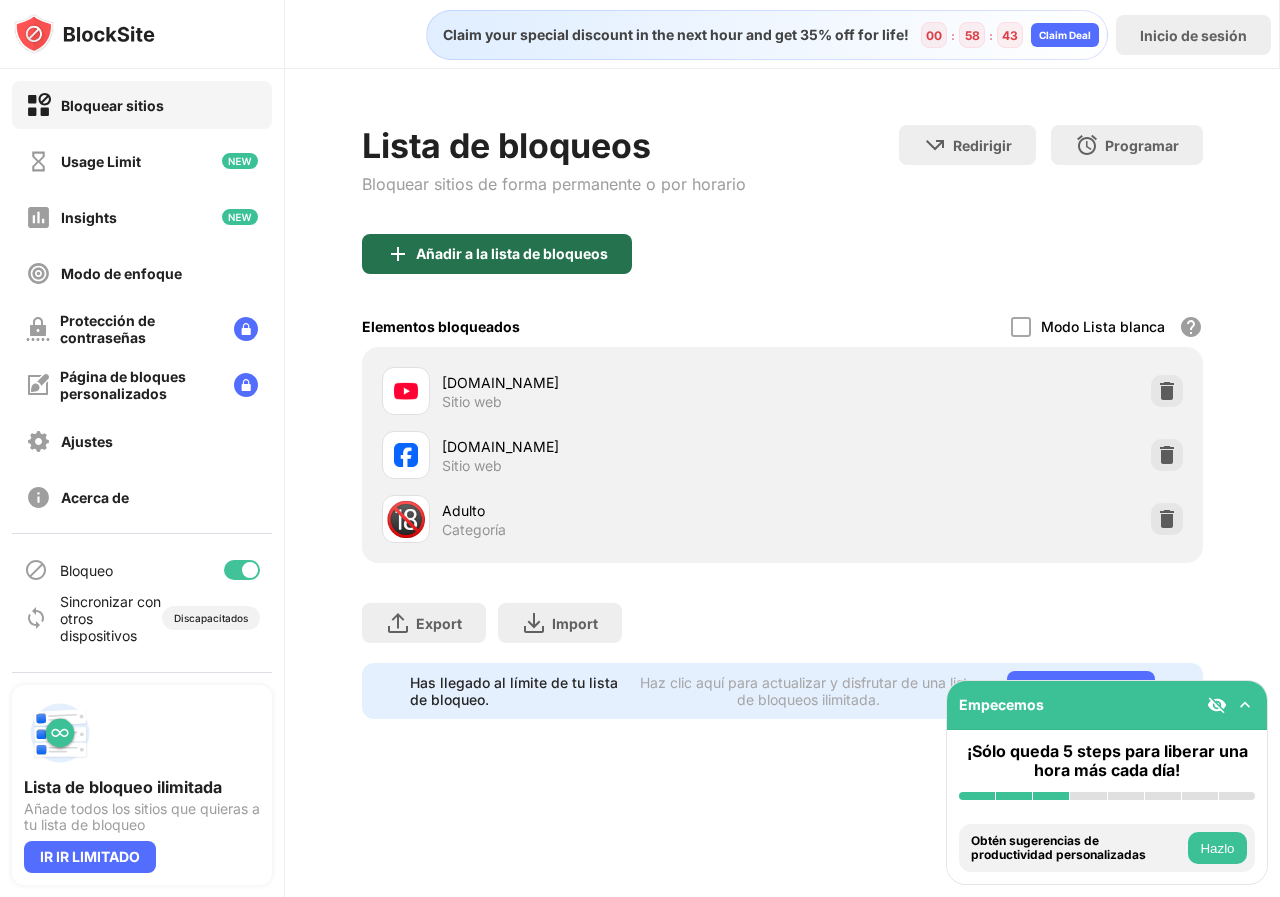 click on "Añadir a la lista de bloqueos" at bounding box center [512, 254] 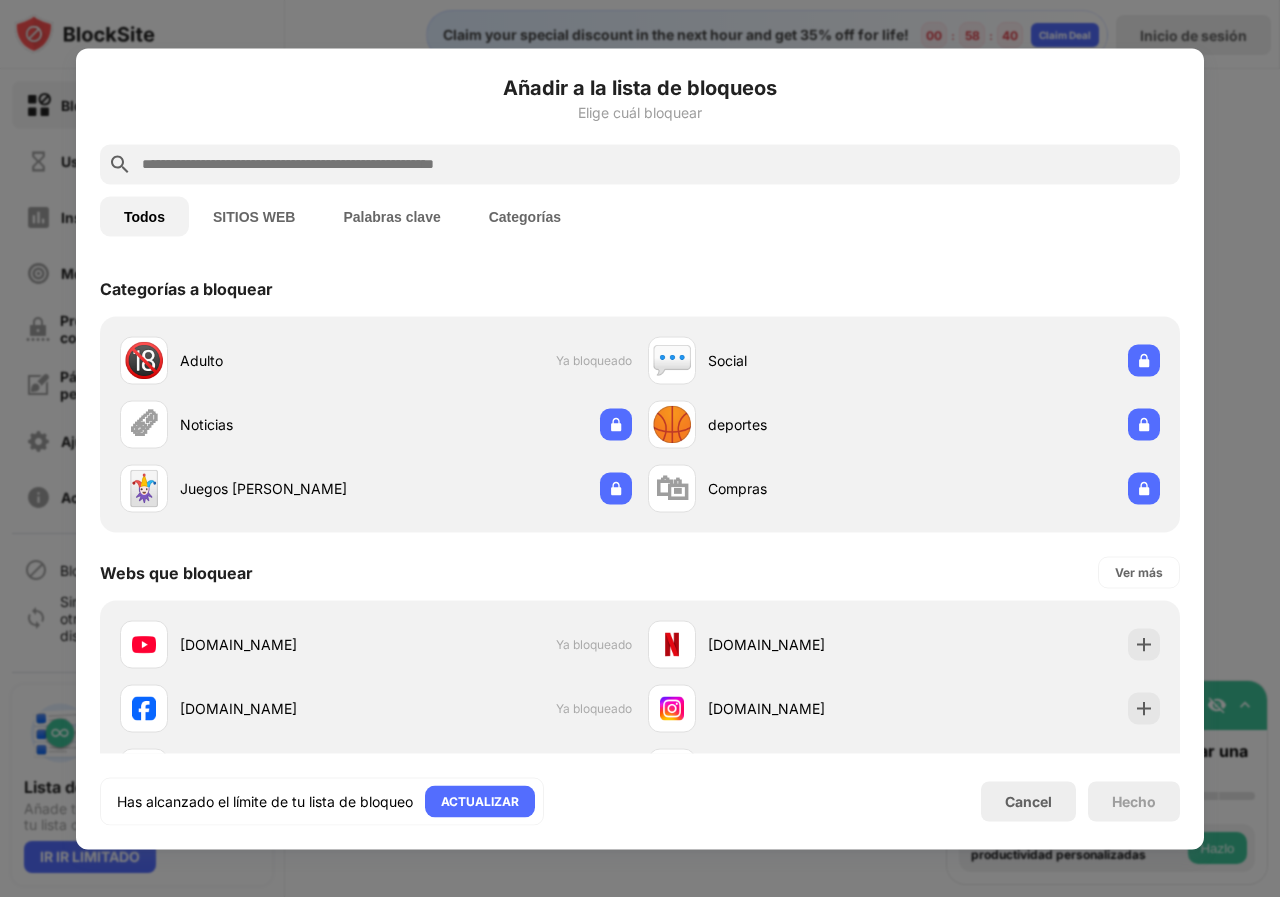 click at bounding box center (656, 164) 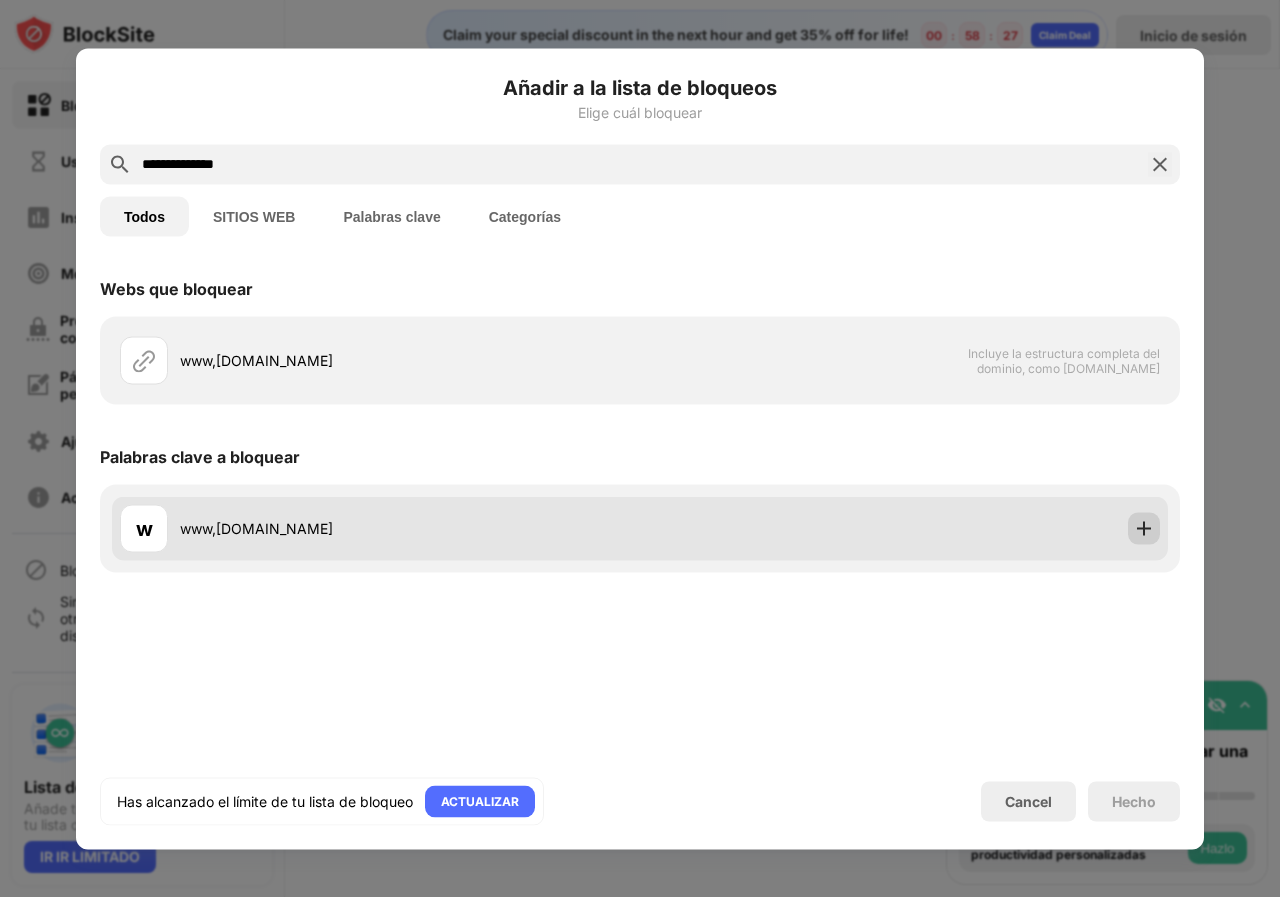 type on "**********" 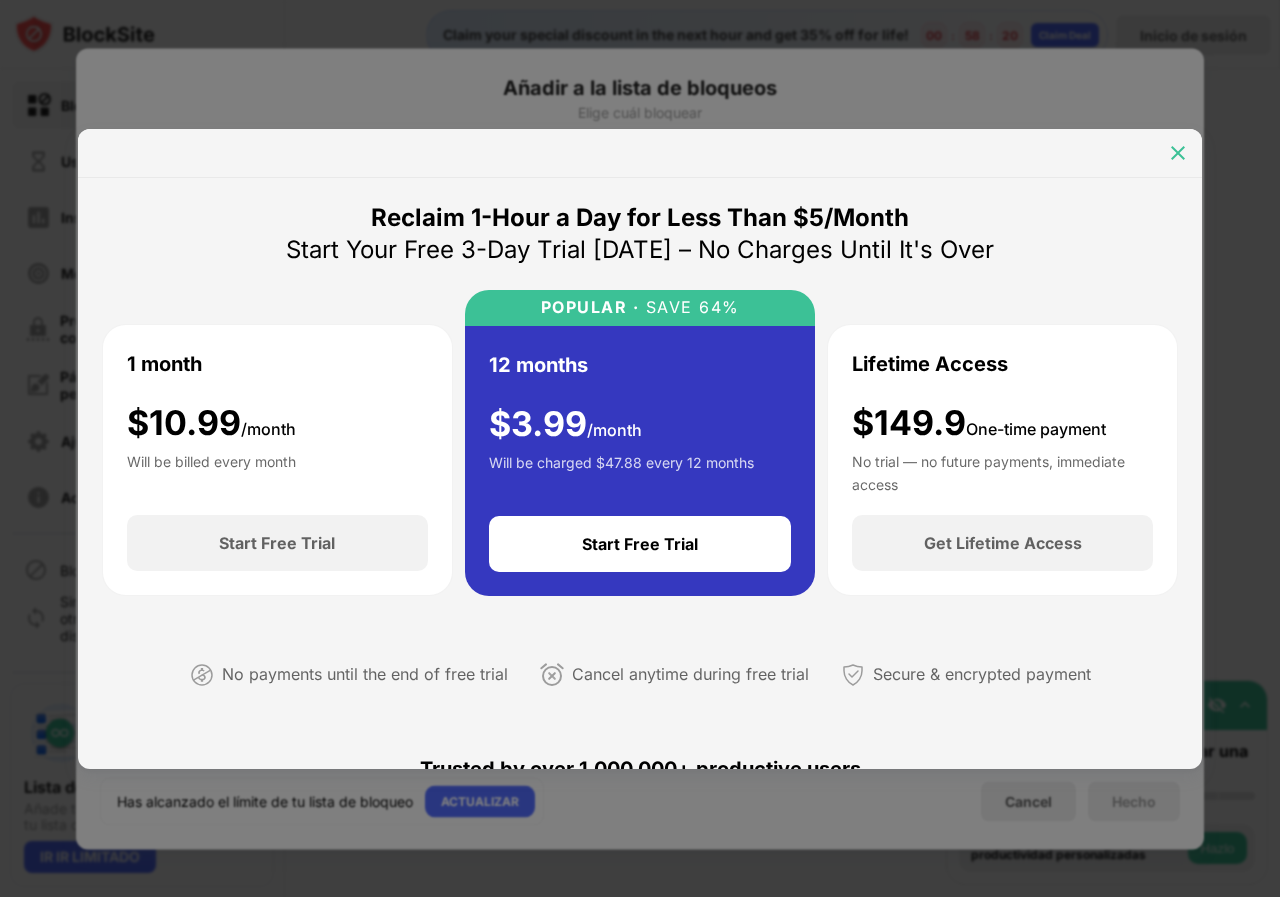 click at bounding box center [1178, 153] 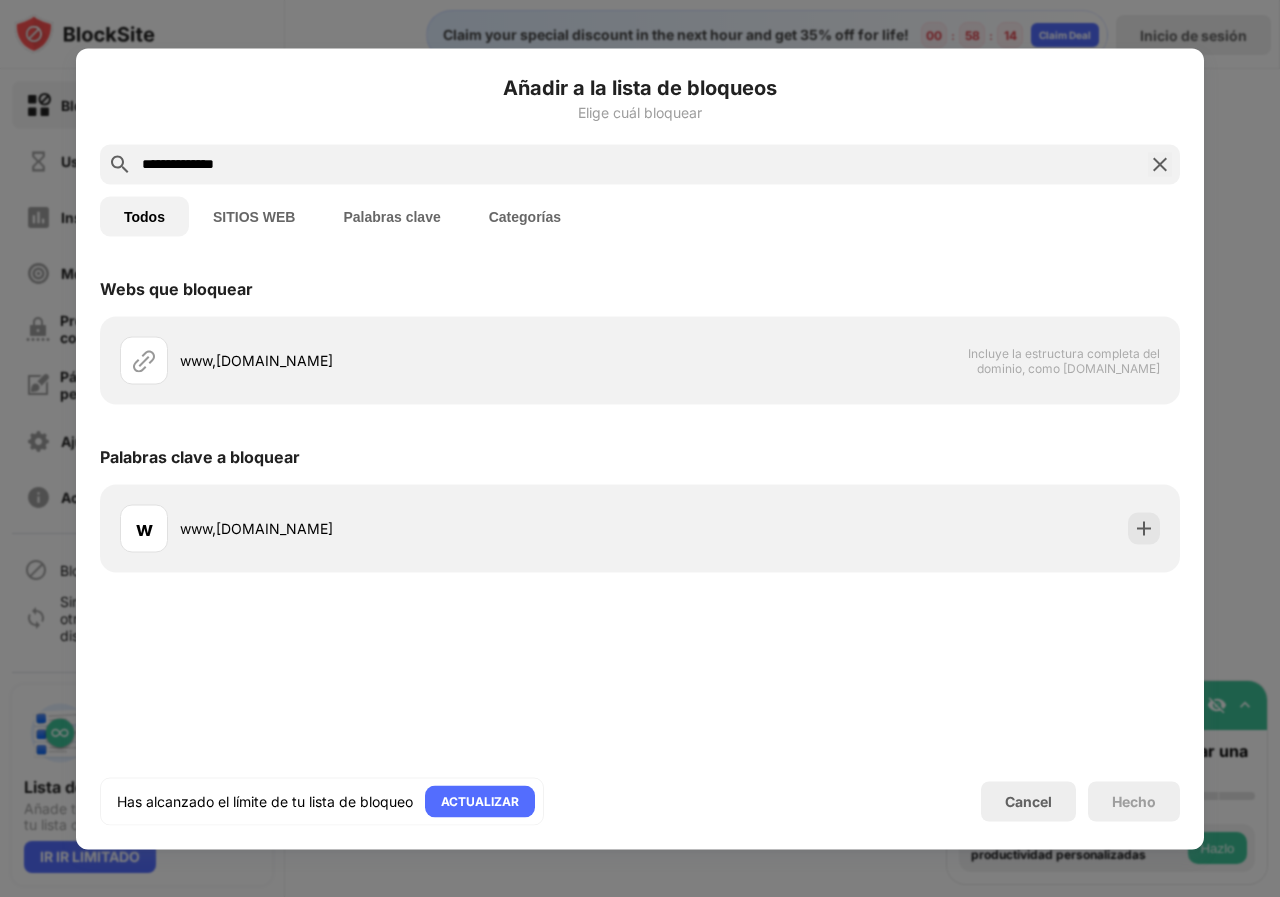 click at bounding box center (1160, 164) 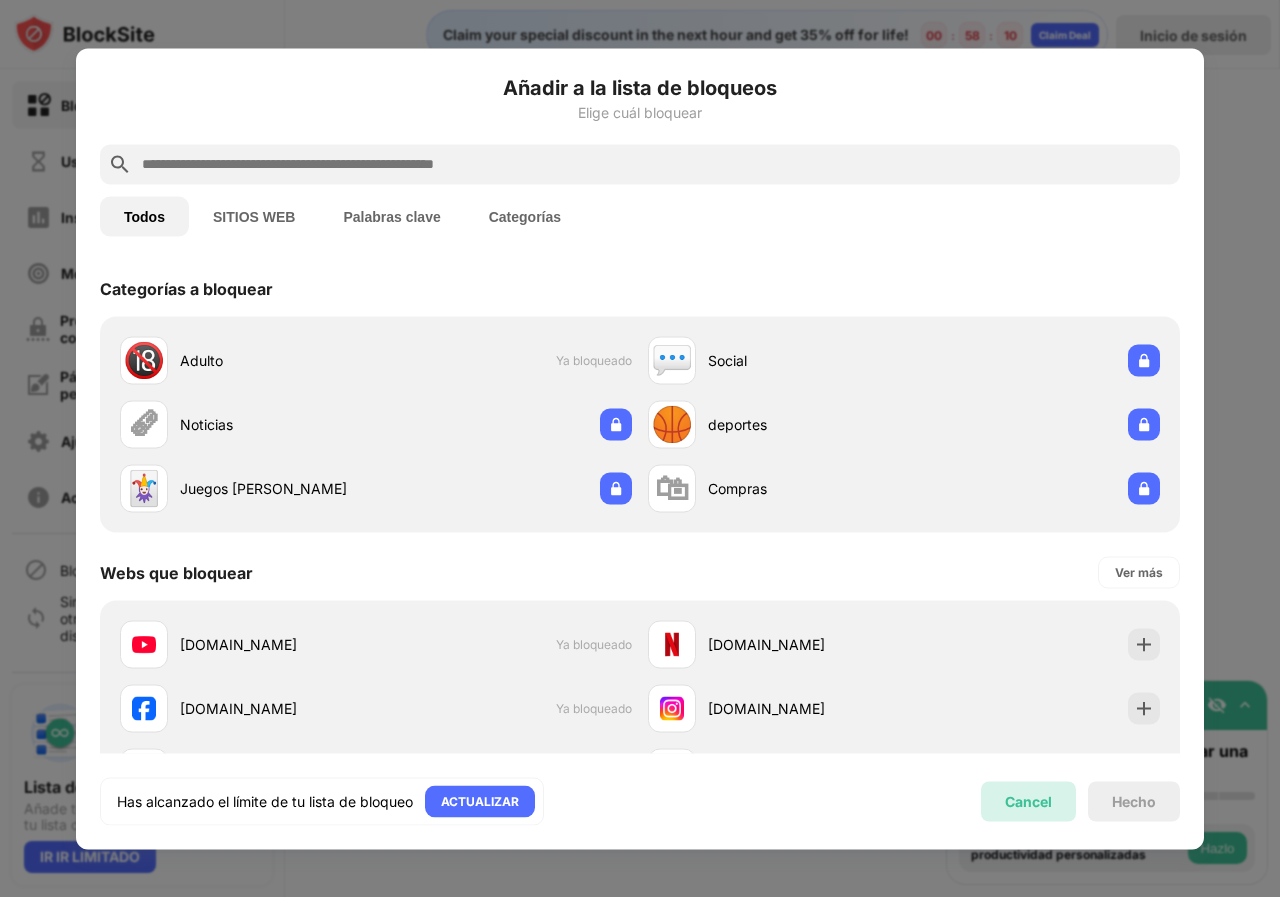 click on "Cancel" at bounding box center [1028, 801] 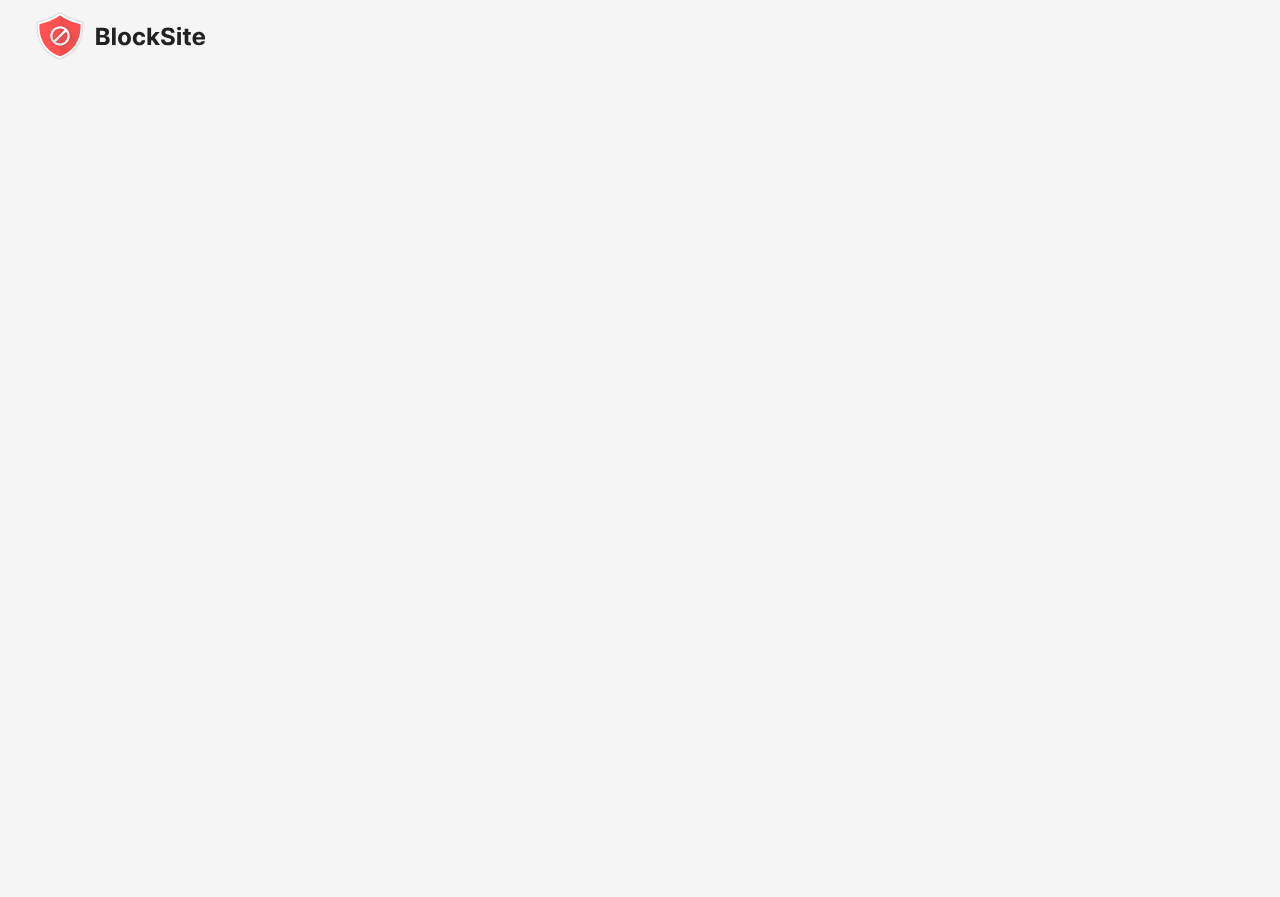 scroll, scrollTop: 0, scrollLeft: 0, axis: both 